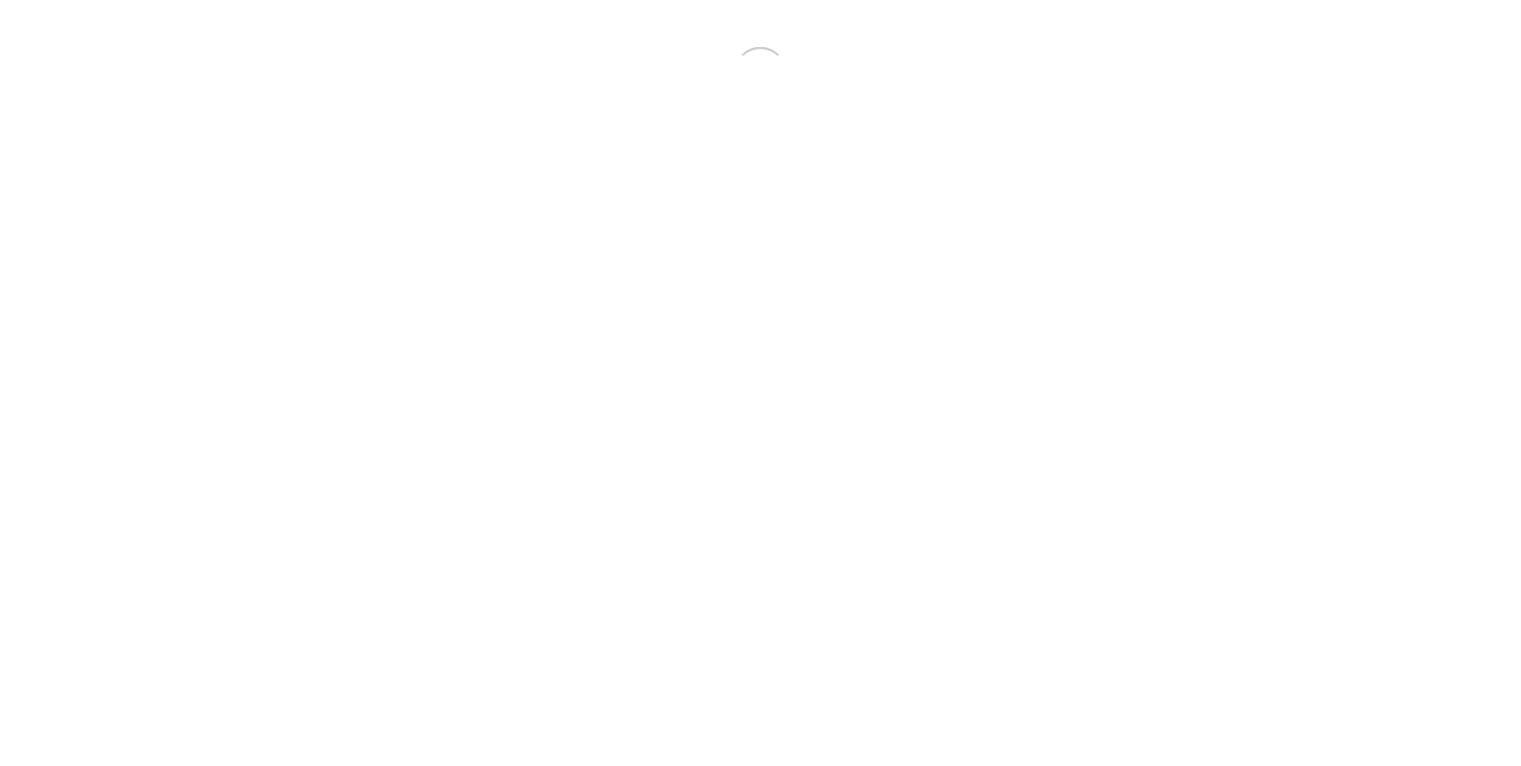 scroll, scrollTop: 0, scrollLeft: 0, axis: both 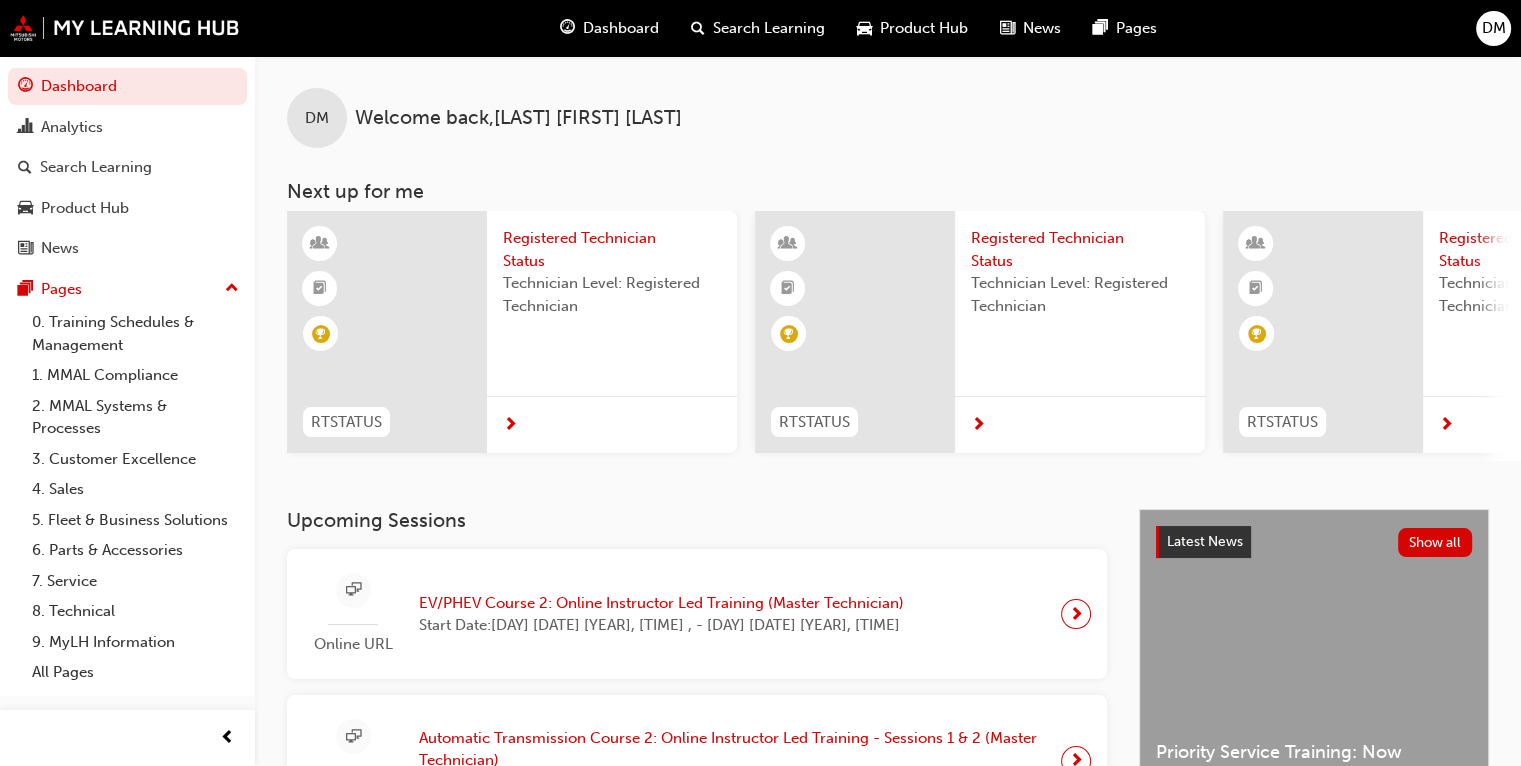 click at bounding box center [1548, 425] 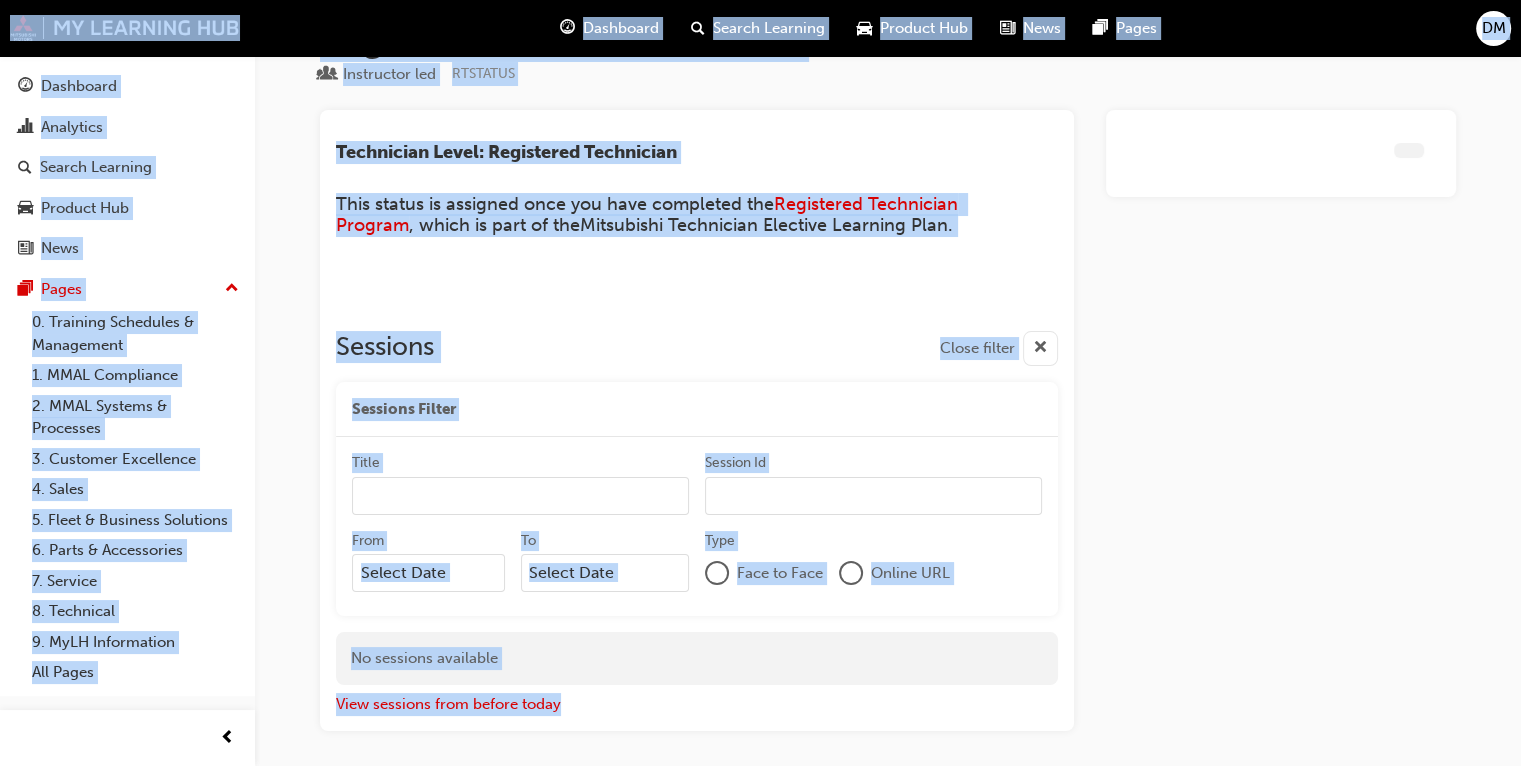 scroll, scrollTop: 96, scrollLeft: 0, axis: vertical 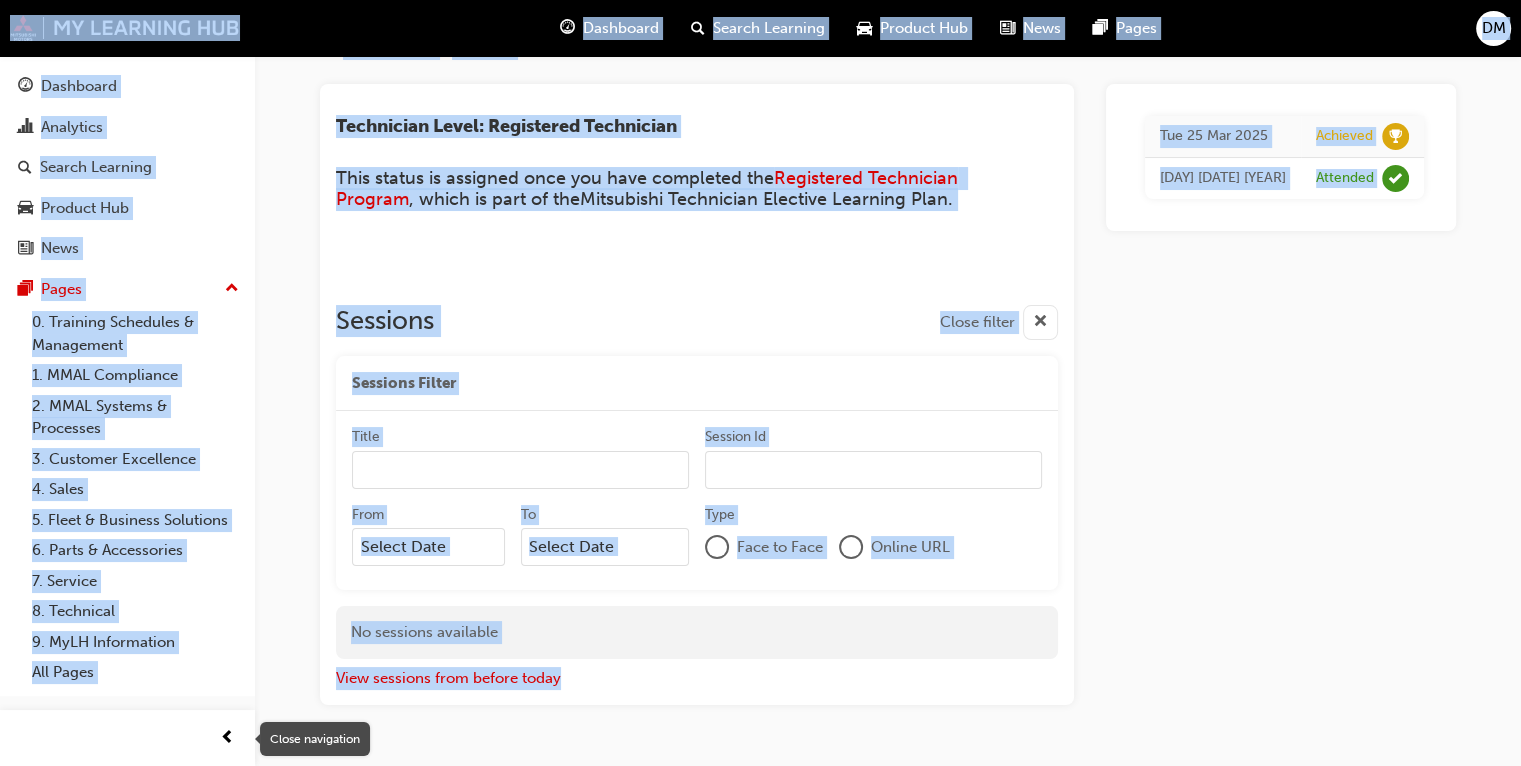 drag, startPoint x: 218, startPoint y: 734, endPoint x: 220, endPoint y: 723, distance: 11.18034 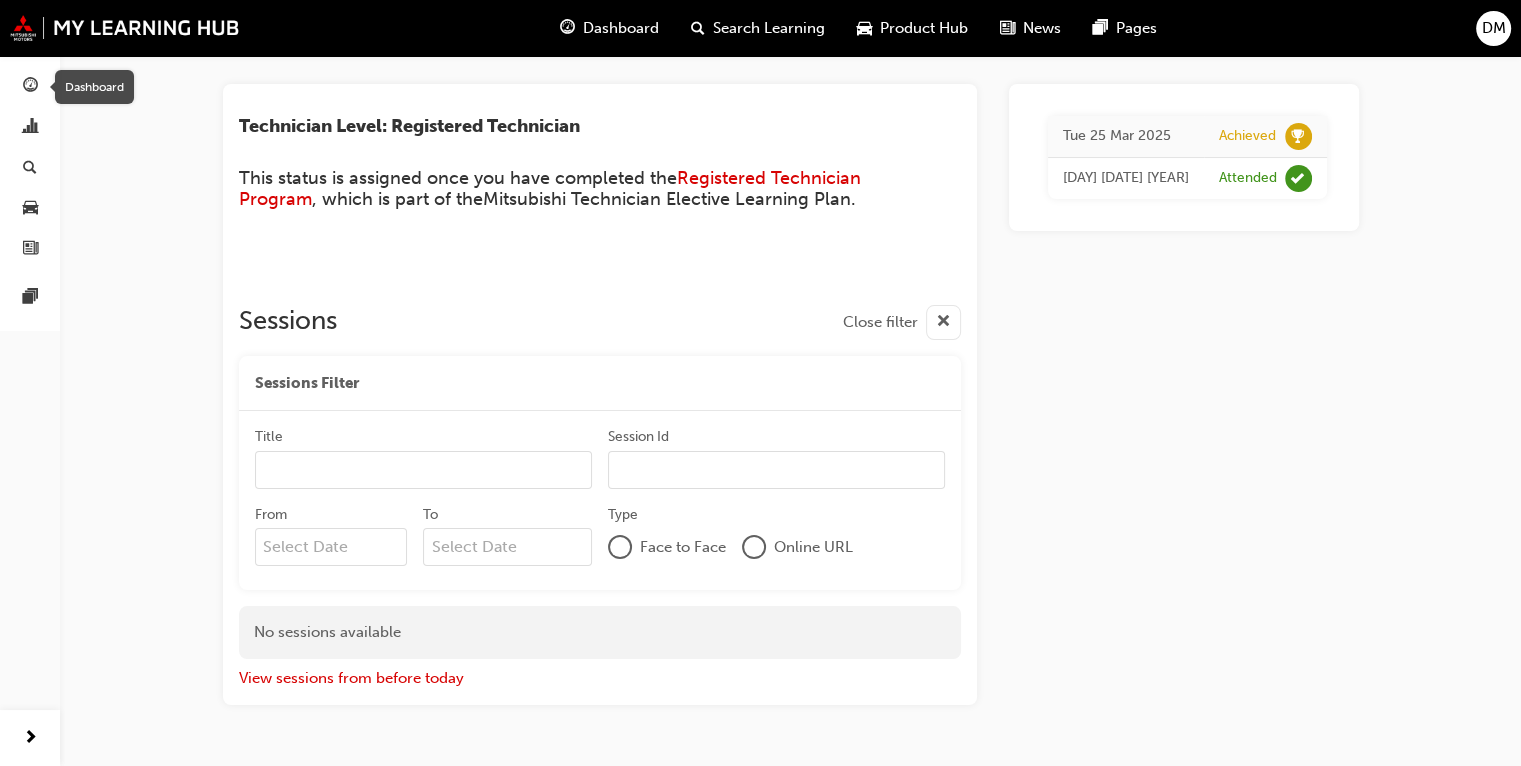click on "Dashboard" at bounding box center [94, 87] 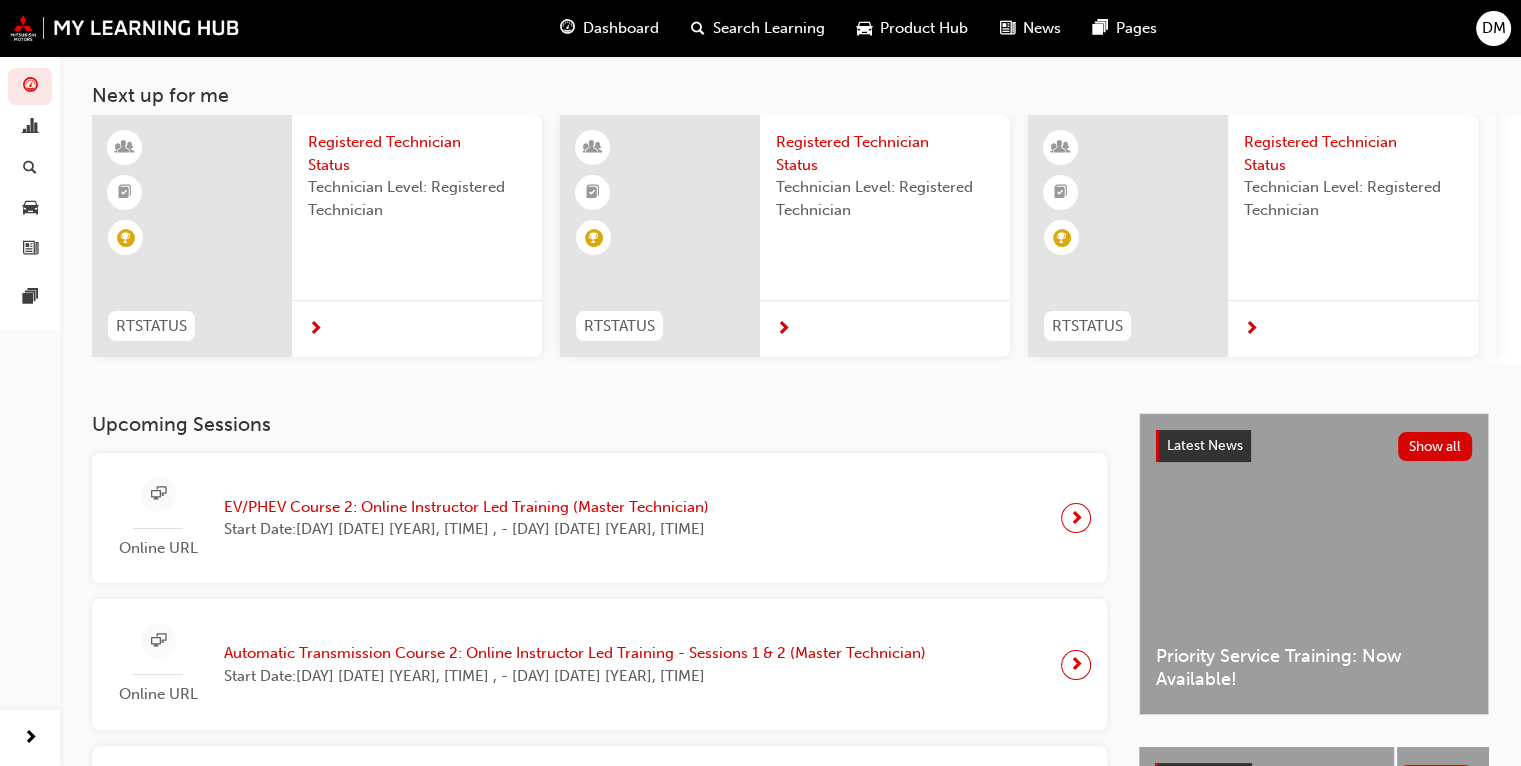 click at bounding box center [1251, 330] 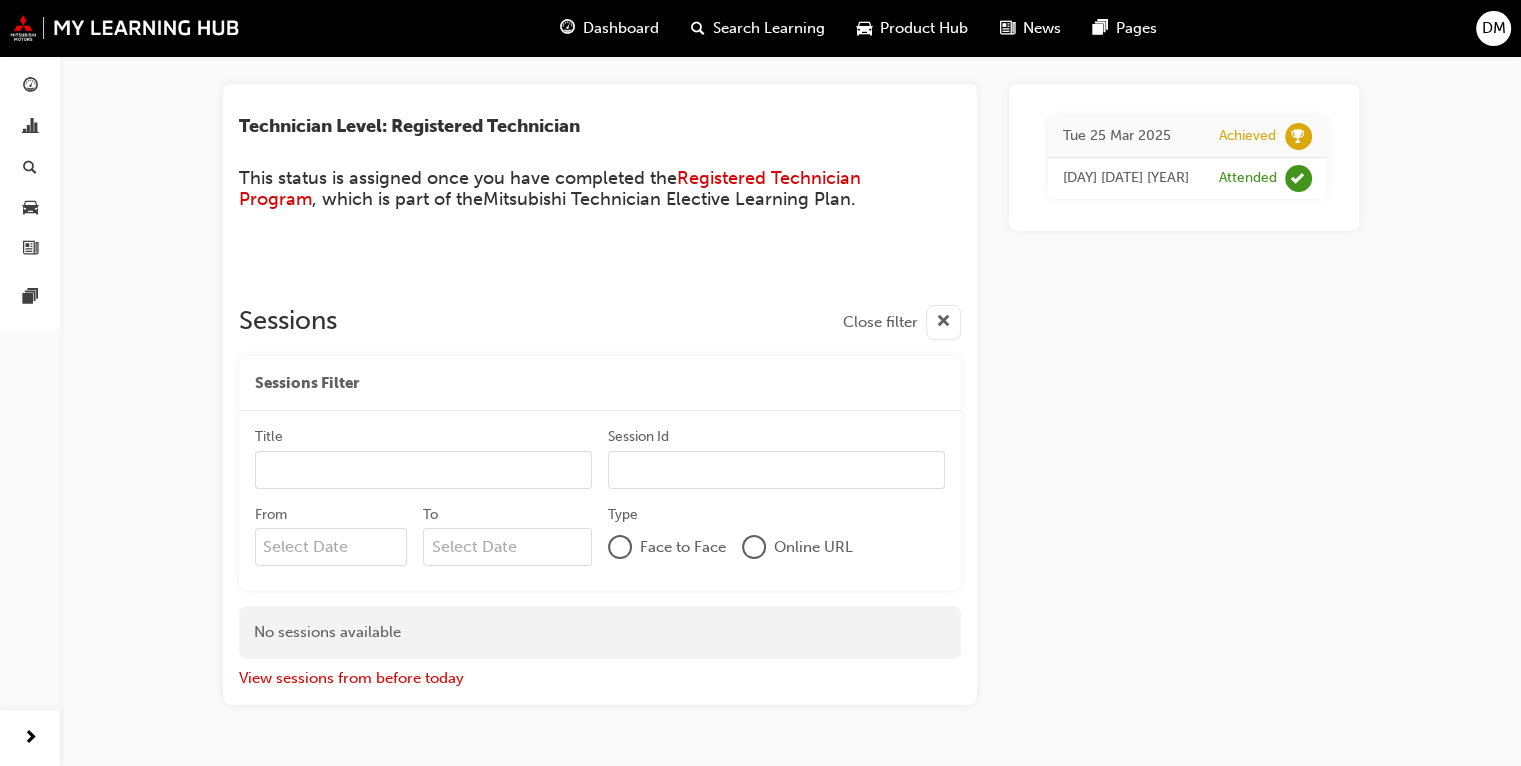 scroll, scrollTop: 148, scrollLeft: 0, axis: vertical 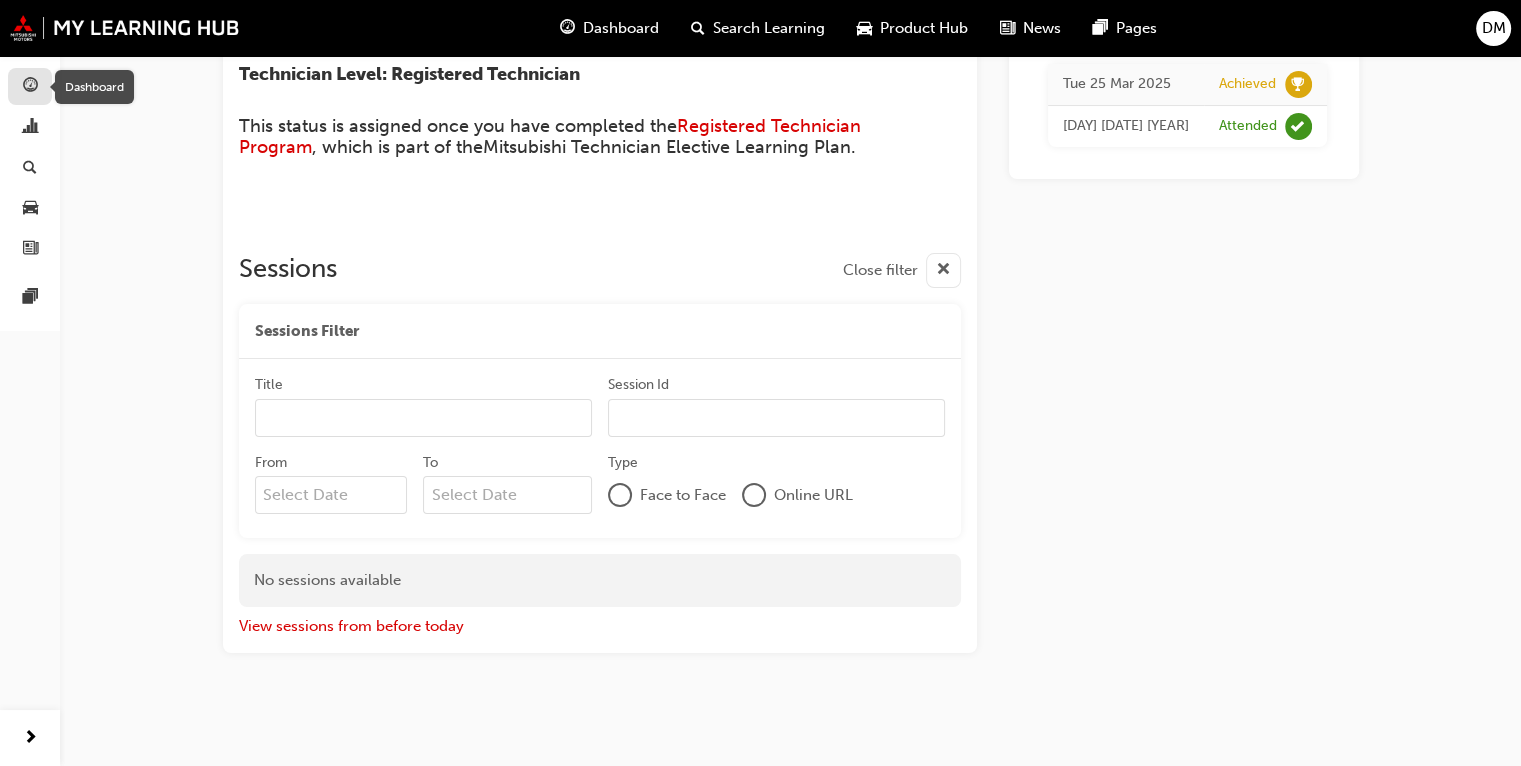 click at bounding box center (30, 87) 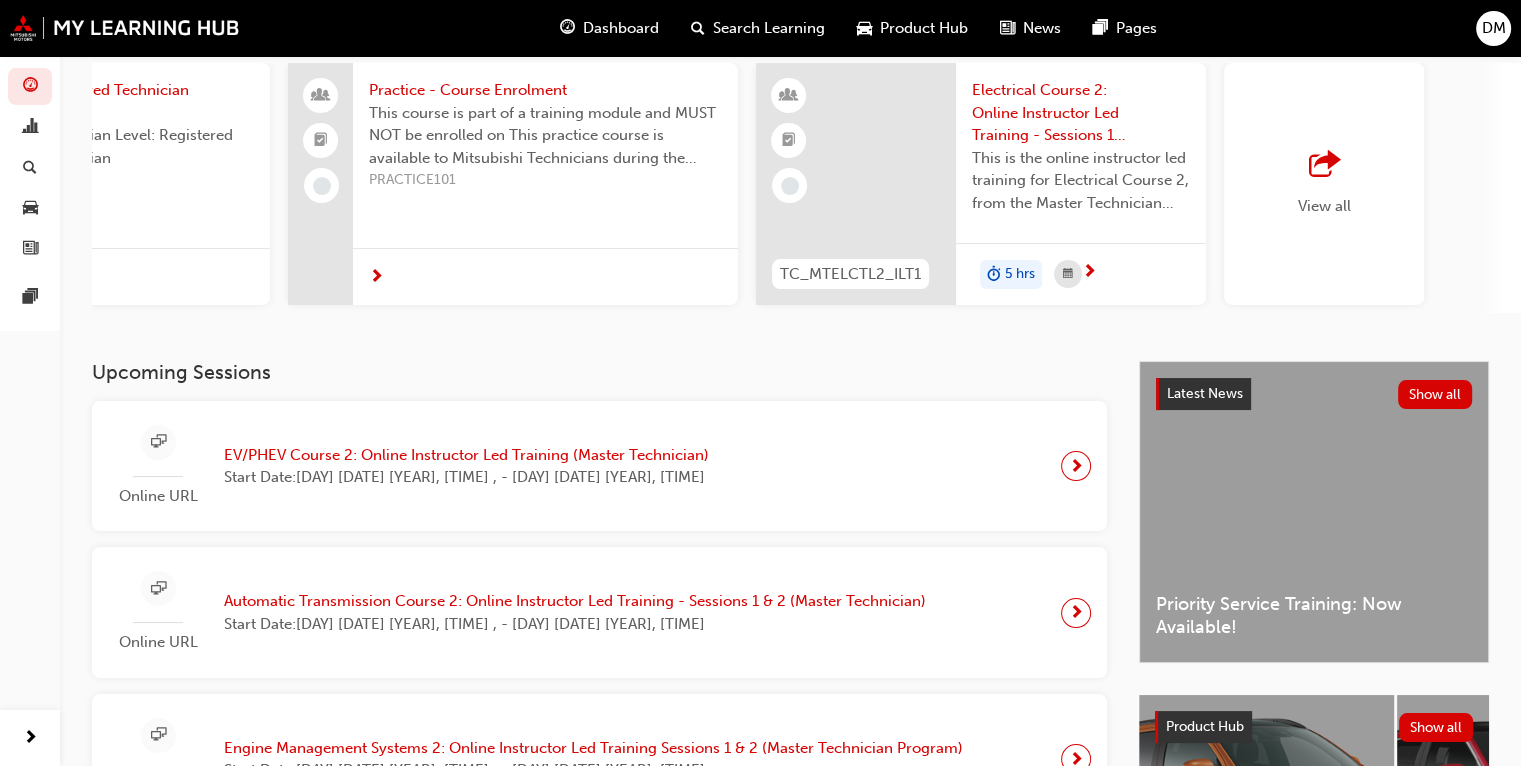 scroll, scrollTop: 0, scrollLeft: 1216, axis: horizontal 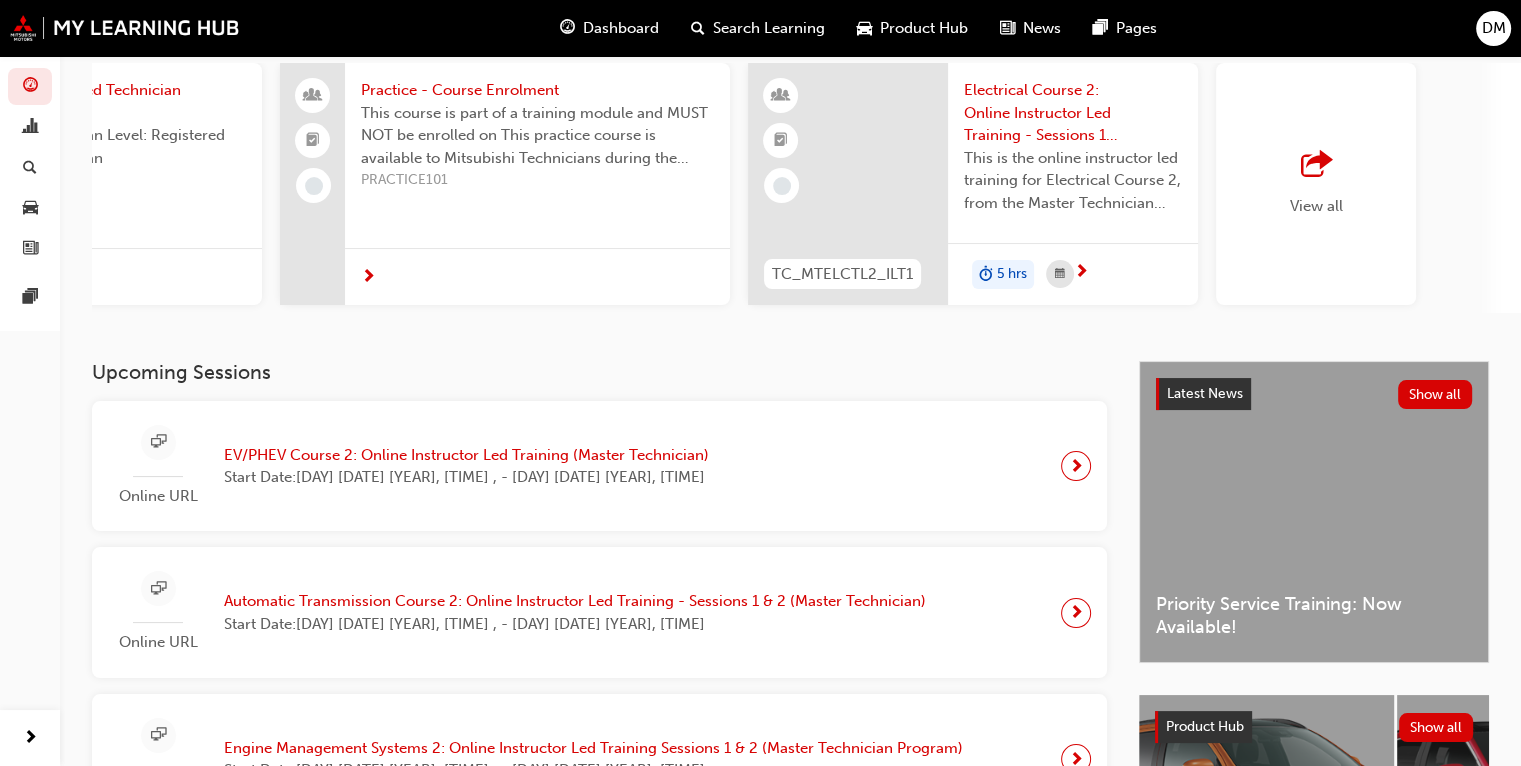 click on "View all" at bounding box center (1316, 206) 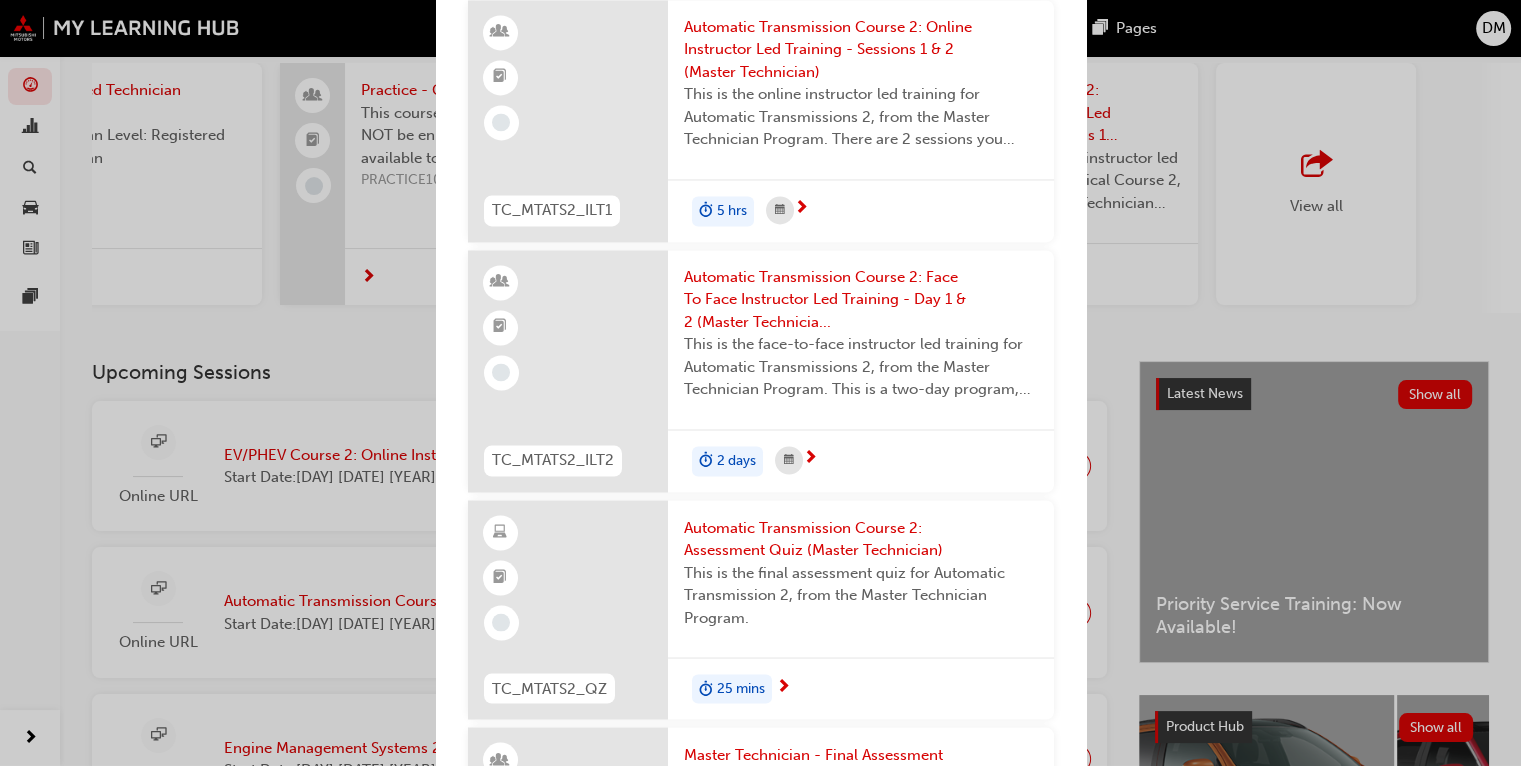 scroll, scrollTop: 3497, scrollLeft: 0, axis: vertical 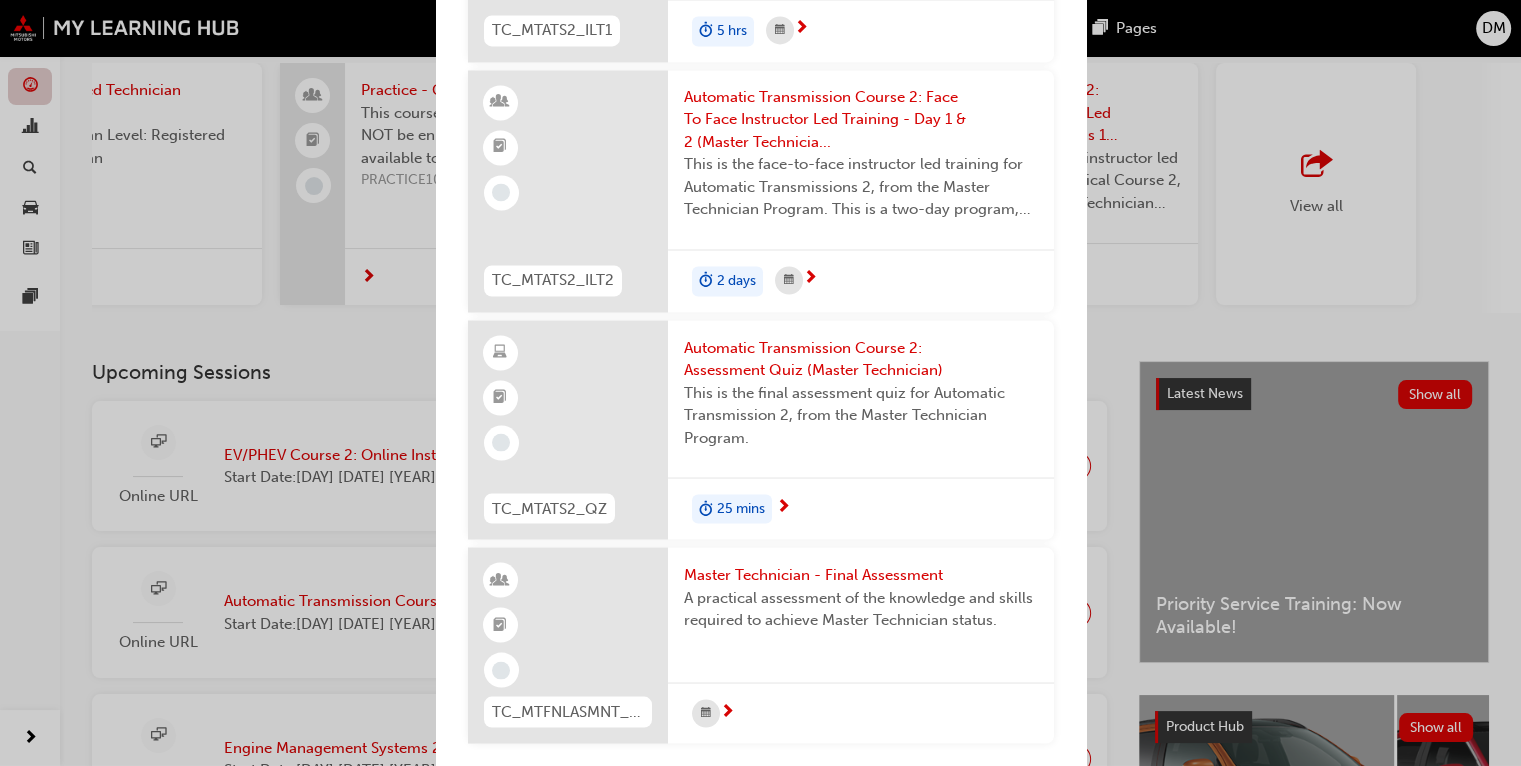 click on "Next up for me RTSTATUS Registered Technician Status Technician Level: Registered Technician
RTSTATUS Registered Technician Status Technician Level: Registered Technician
RTSTATUS Registered Technician Status Technician Level: Registered Technician
Practice - Course Enrolment This course is part of a training module and MUST NOT be enrolled on
This practice course is available to Mitsubishi Technicians during the MUTIII and CLiP training course ONLY.
PRACTICE101 TC_MTELCTL2_ILT1 Electrical Course 2: Online Instructor Led Training - Sessions 1 & 2 (Master Technician Program) This is the online instructor led training for Electrical Course 2, from the Master Technician Program. There are 2 sessions you need to attend to be marked as complete for this training. 5 hrs TC_MTELCTL2_ILT2 Electrical Course 2: Face to Face Instructor Led Training - Day 1 & 2 (Master Technician Program) TC_MTDSL2_ILT Diesel Course 2: Face to Face Instructor Led Training (Master Technician Program) TC_MTEMS2_ILT1 TC_MTEMS2_QZ" at bounding box center (760, 383) 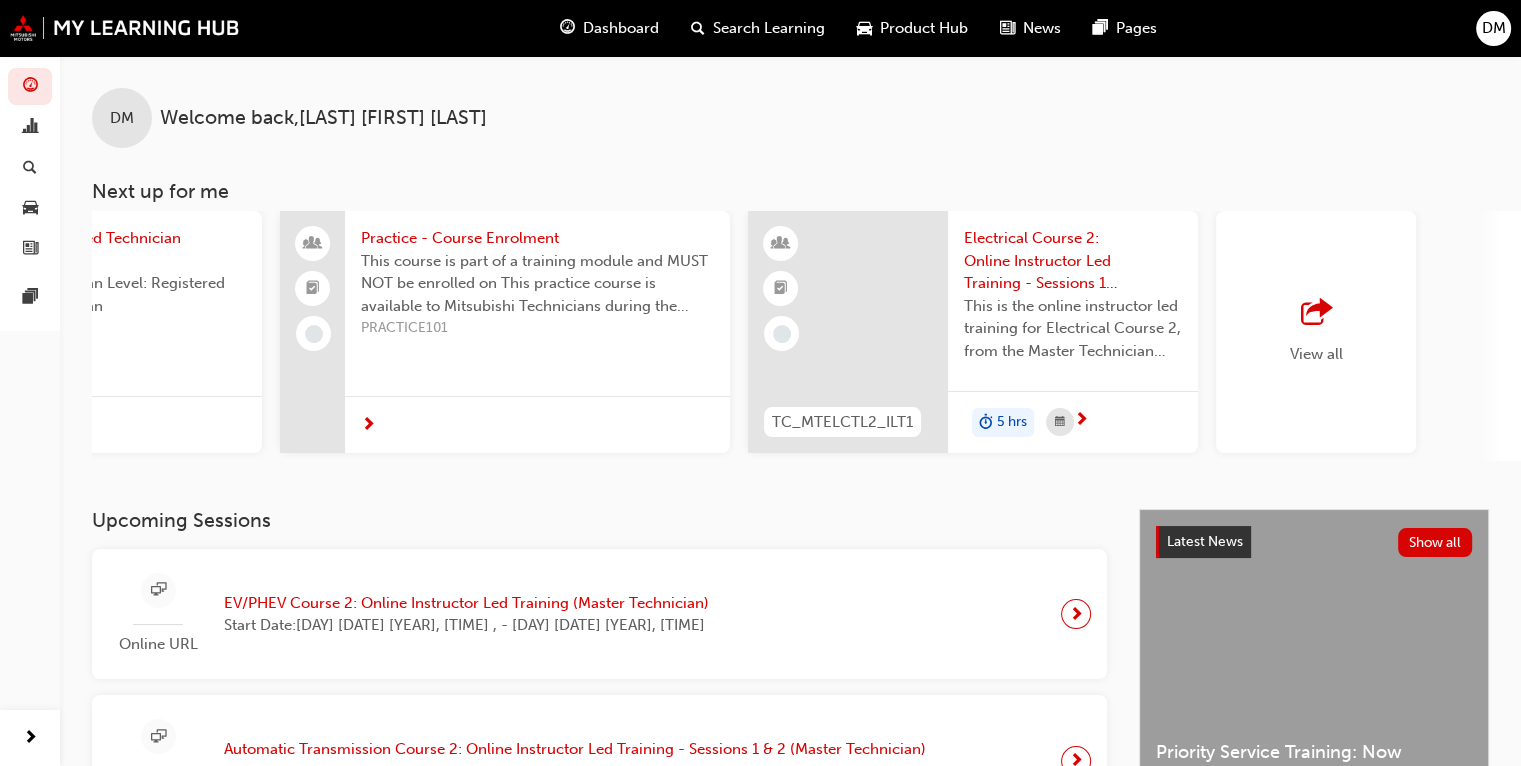 scroll, scrollTop: 0, scrollLeft: 0, axis: both 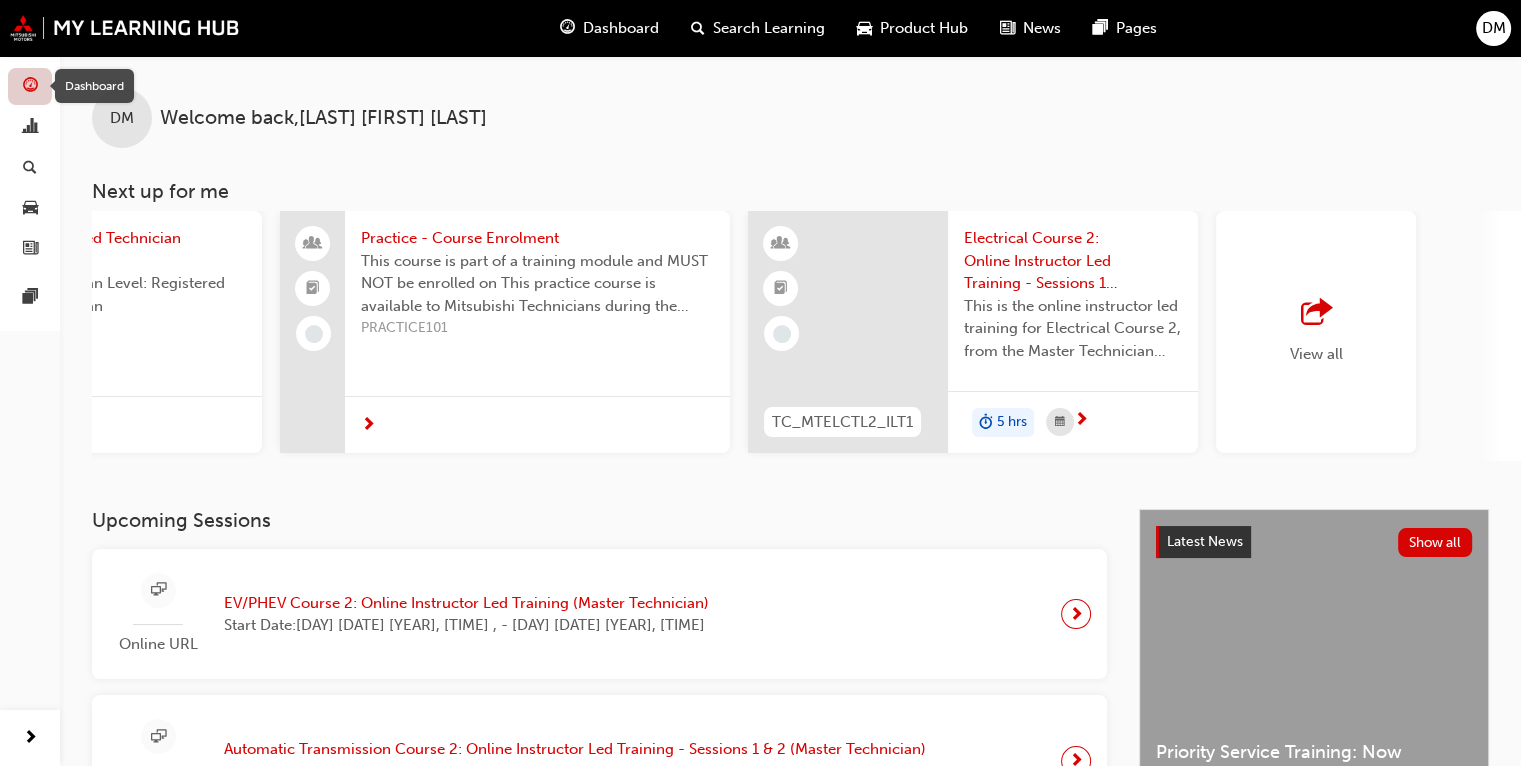 click at bounding box center [30, 87] 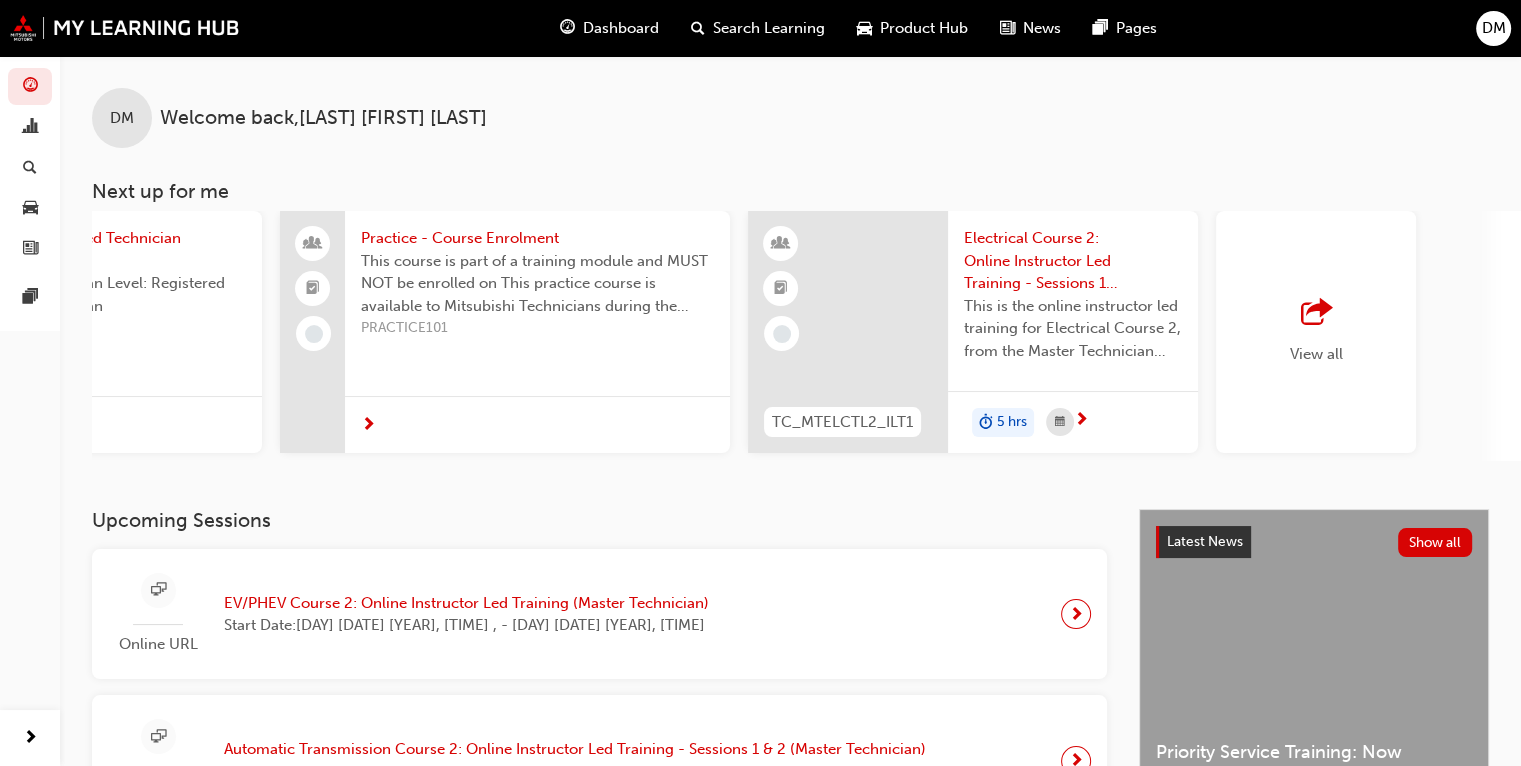 click on "Dashboard" at bounding box center [621, 28] 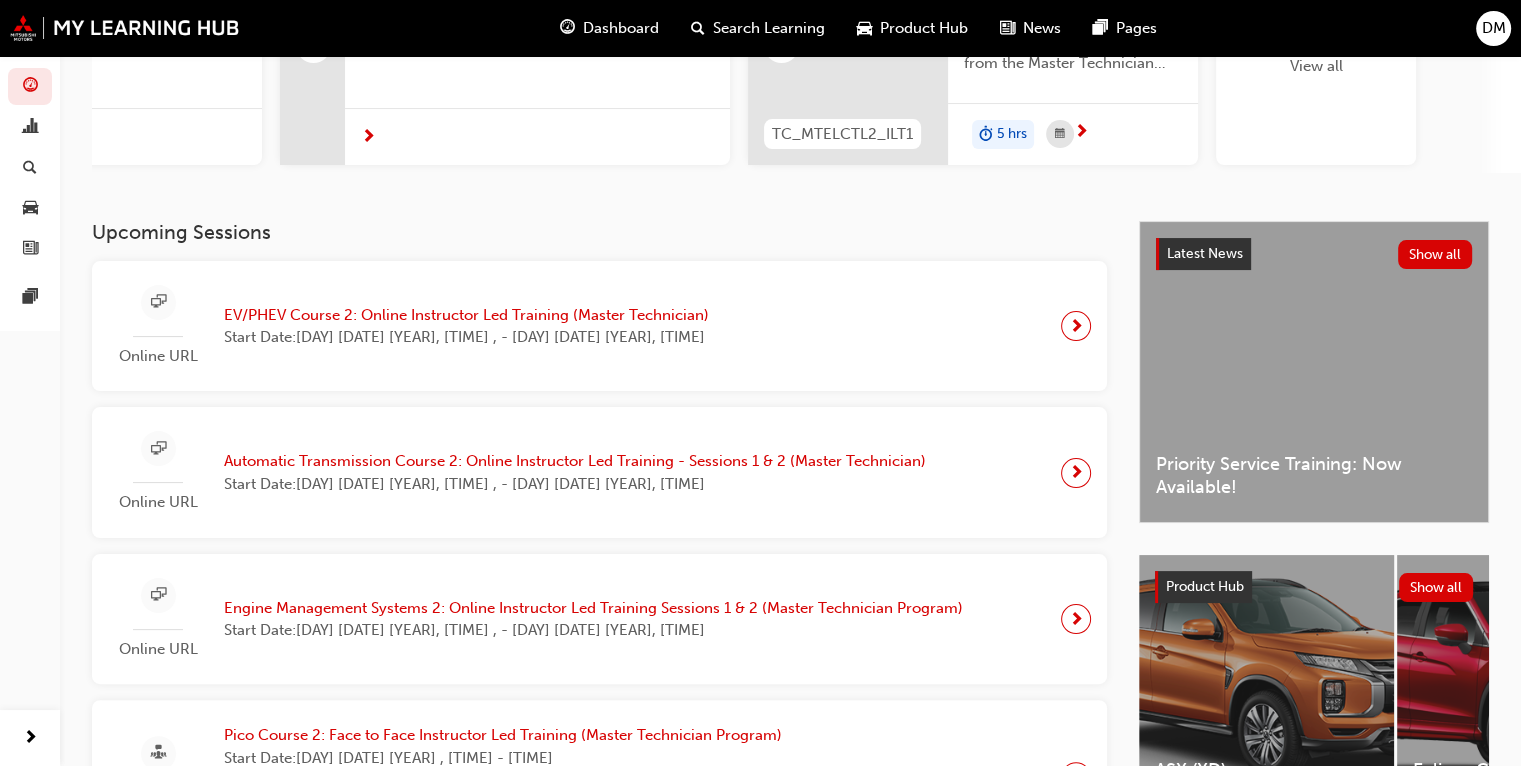 scroll, scrollTop: 300, scrollLeft: 0, axis: vertical 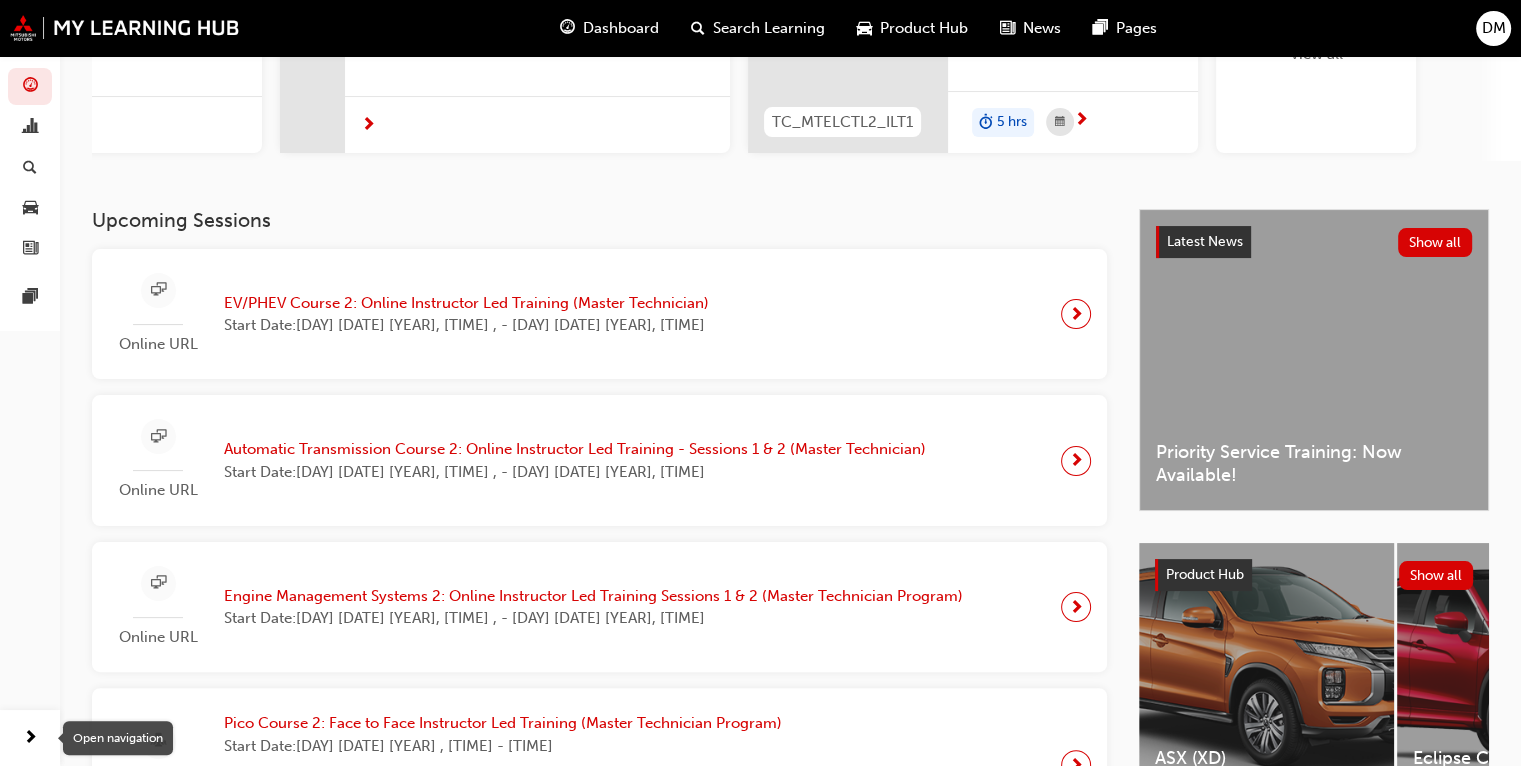 click at bounding box center [30, 738] 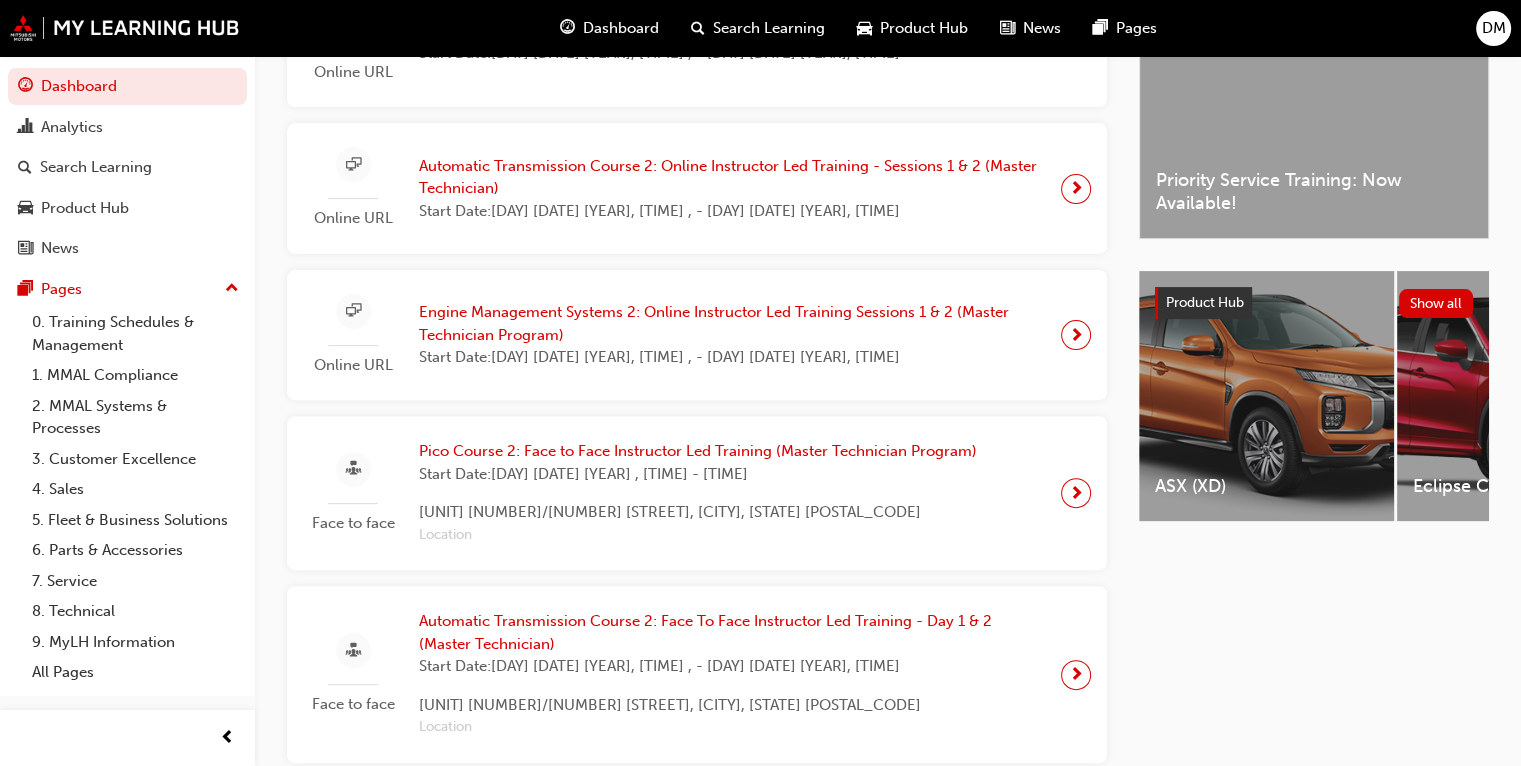scroll, scrollTop: 573, scrollLeft: 0, axis: vertical 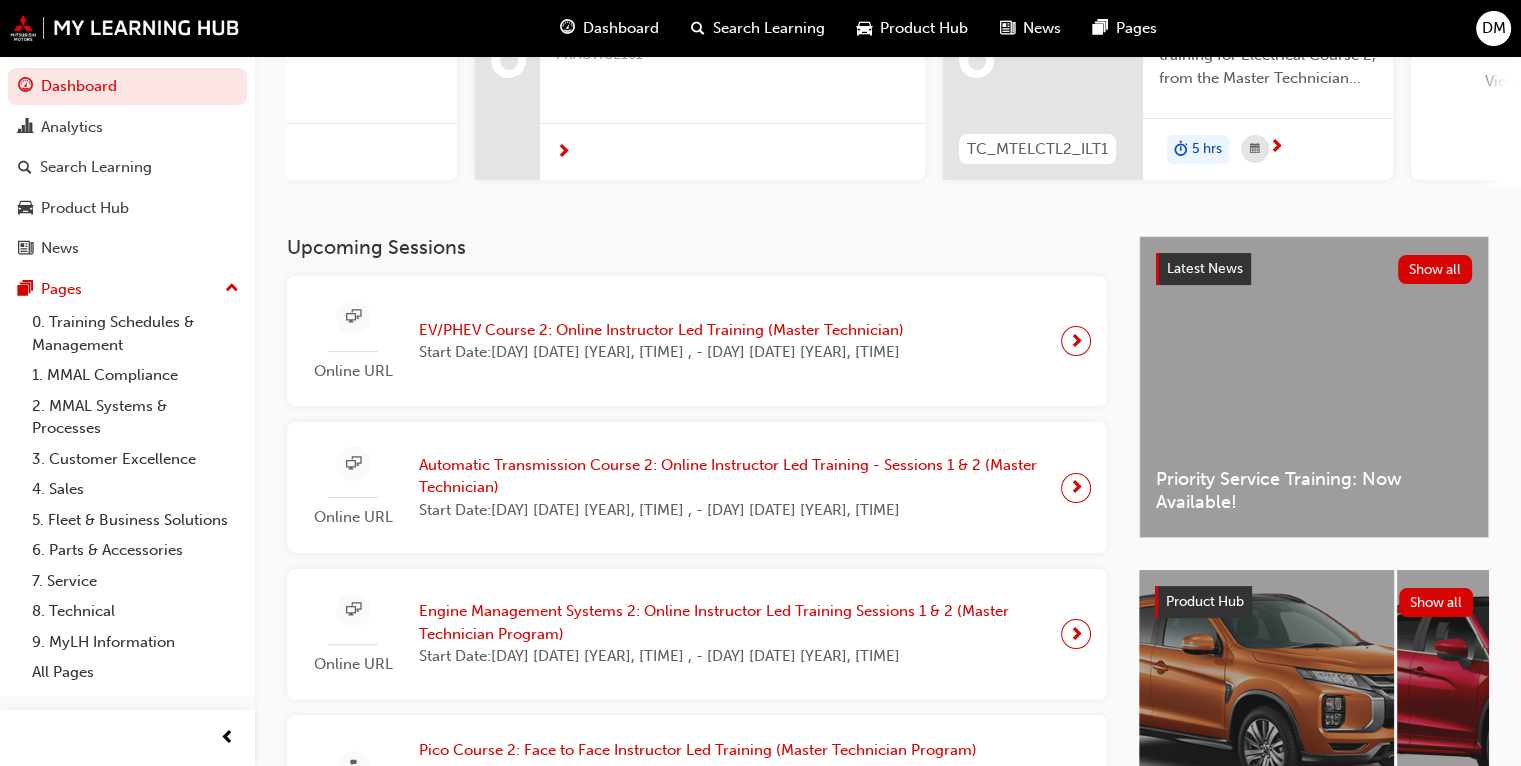 click on "Latest News Show all Priority Service Training: Now Available!" at bounding box center [1314, 387] 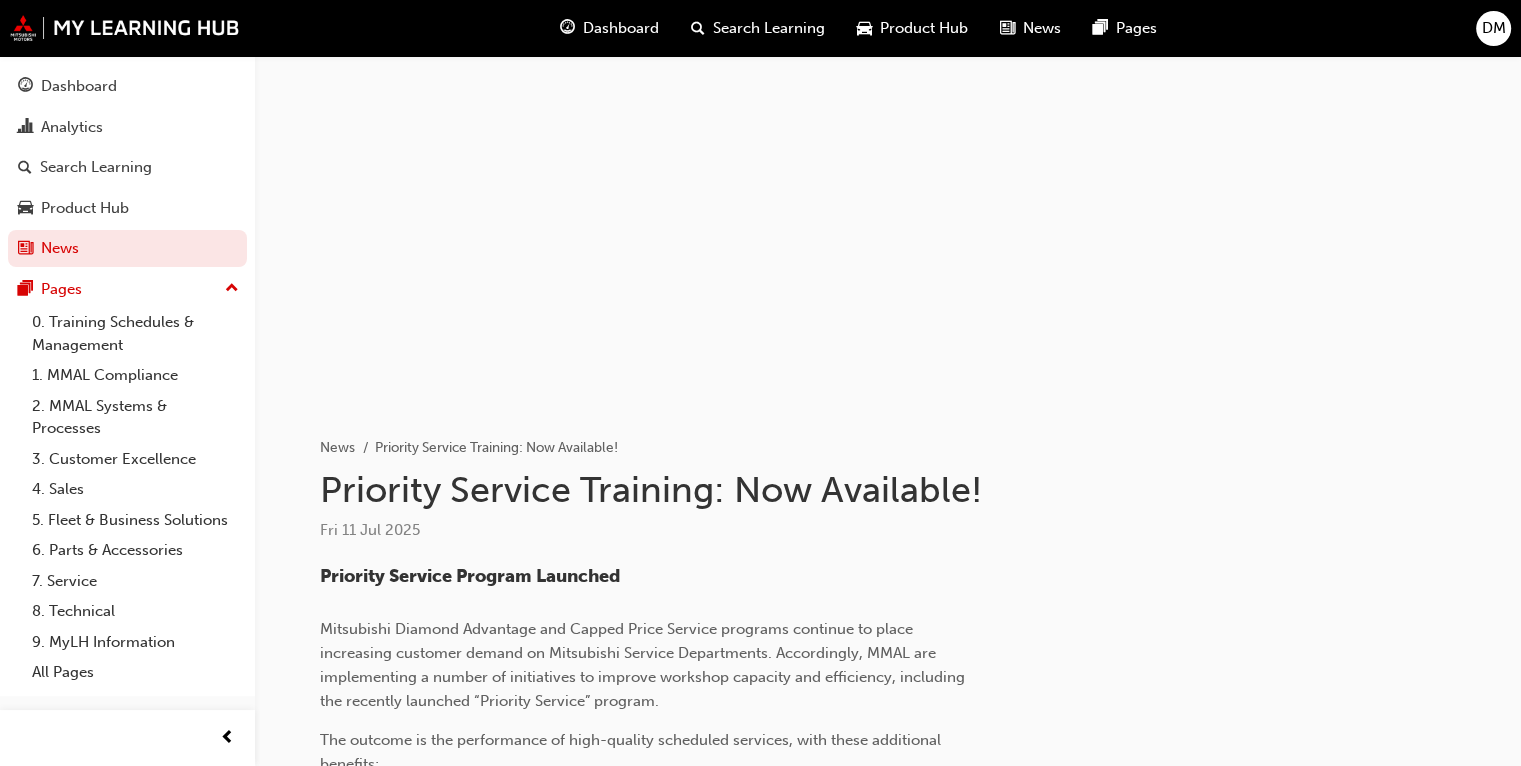 scroll, scrollTop: 0, scrollLeft: 0, axis: both 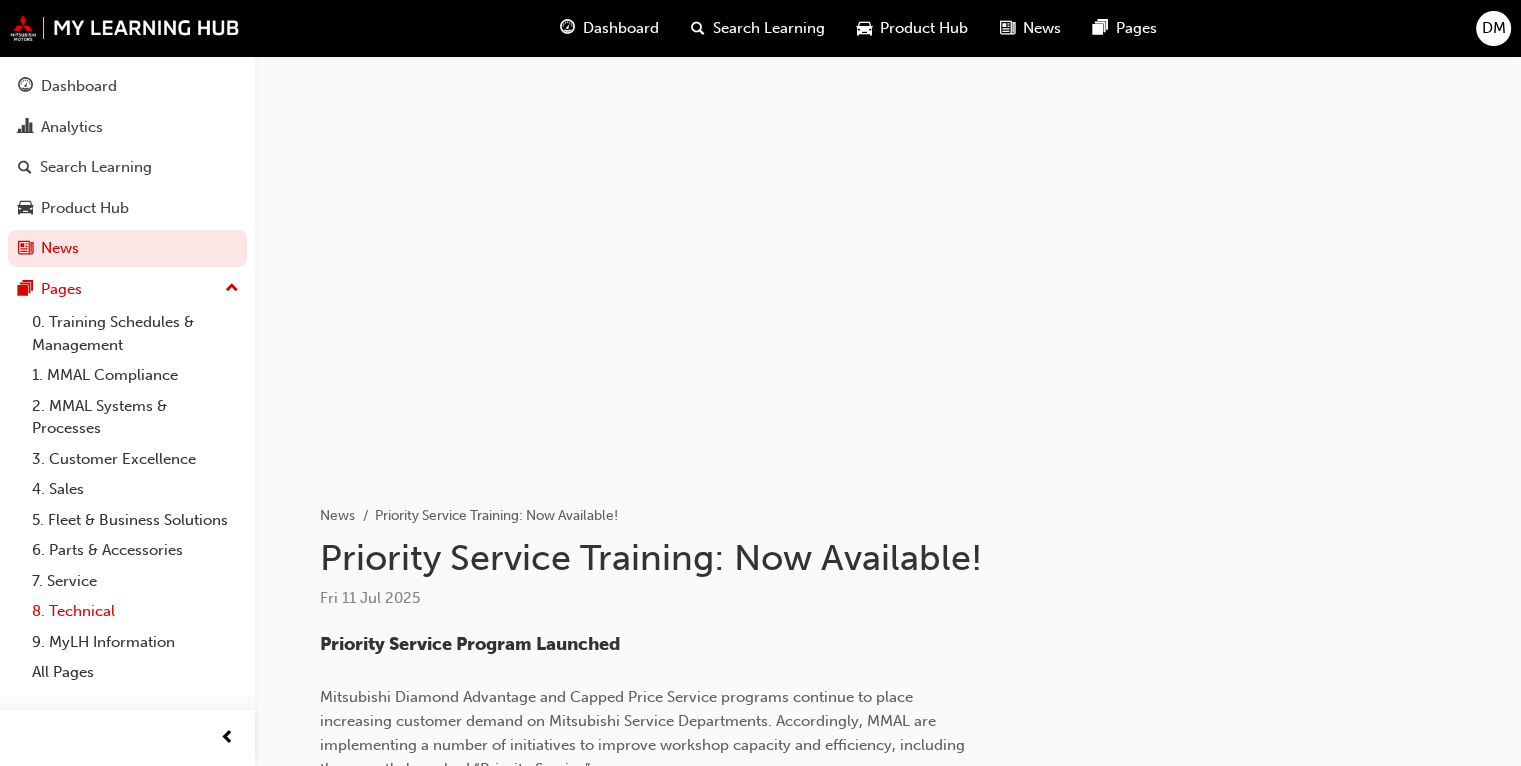 click on "8. Technical" at bounding box center [135, 611] 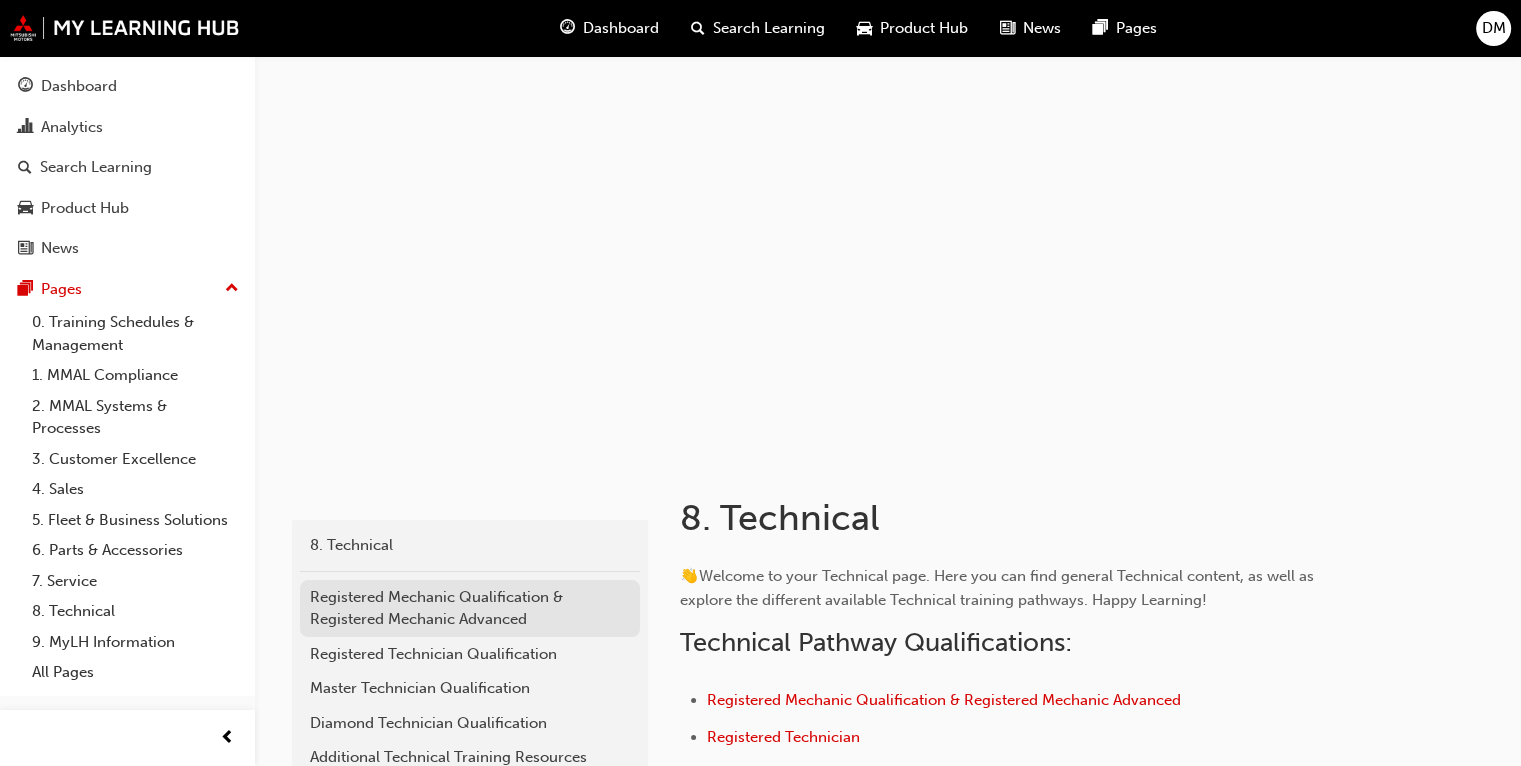 scroll, scrollTop: 400, scrollLeft: 0, axis: vertical 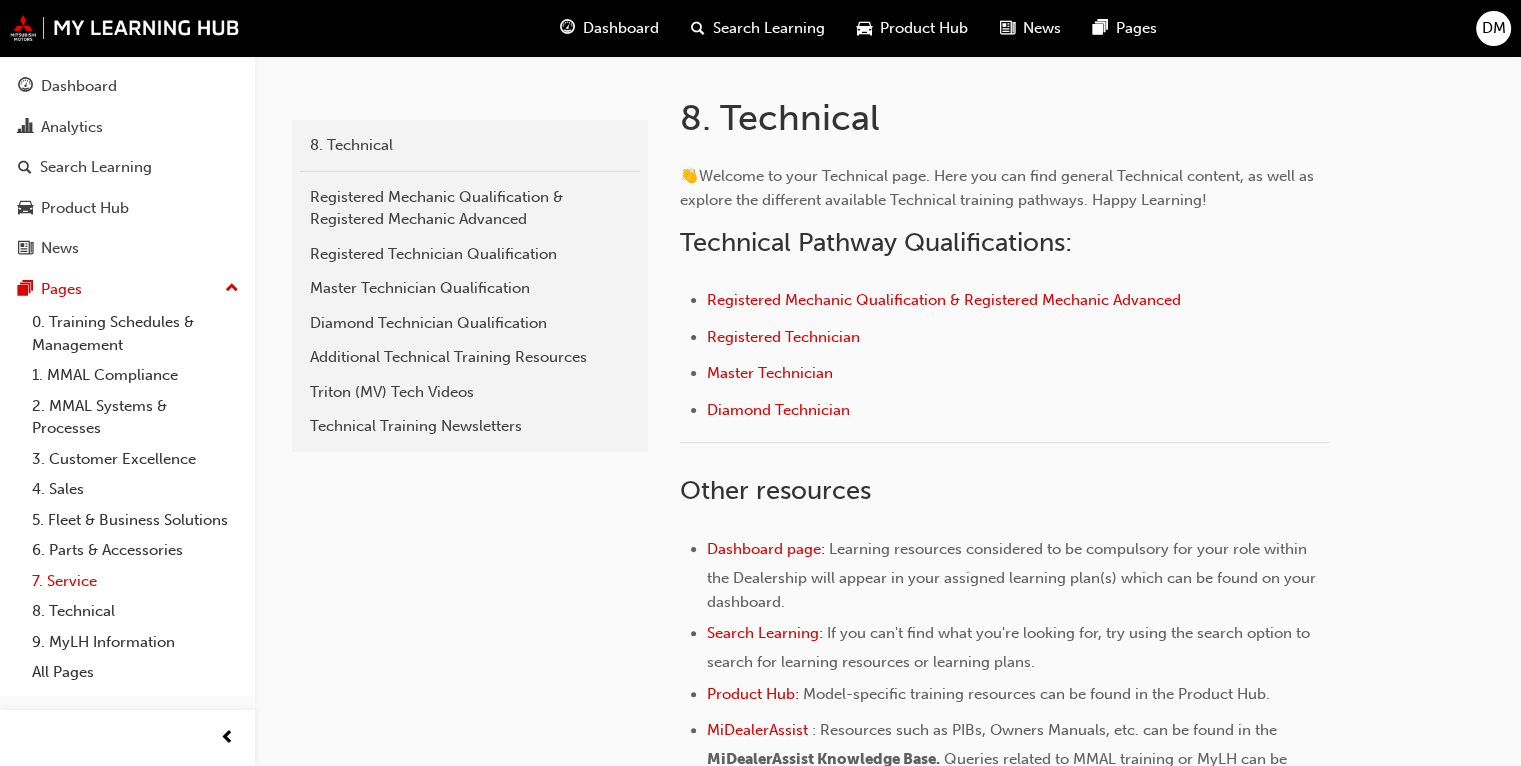 click on "7. Service" at bounding box center (135, 581) 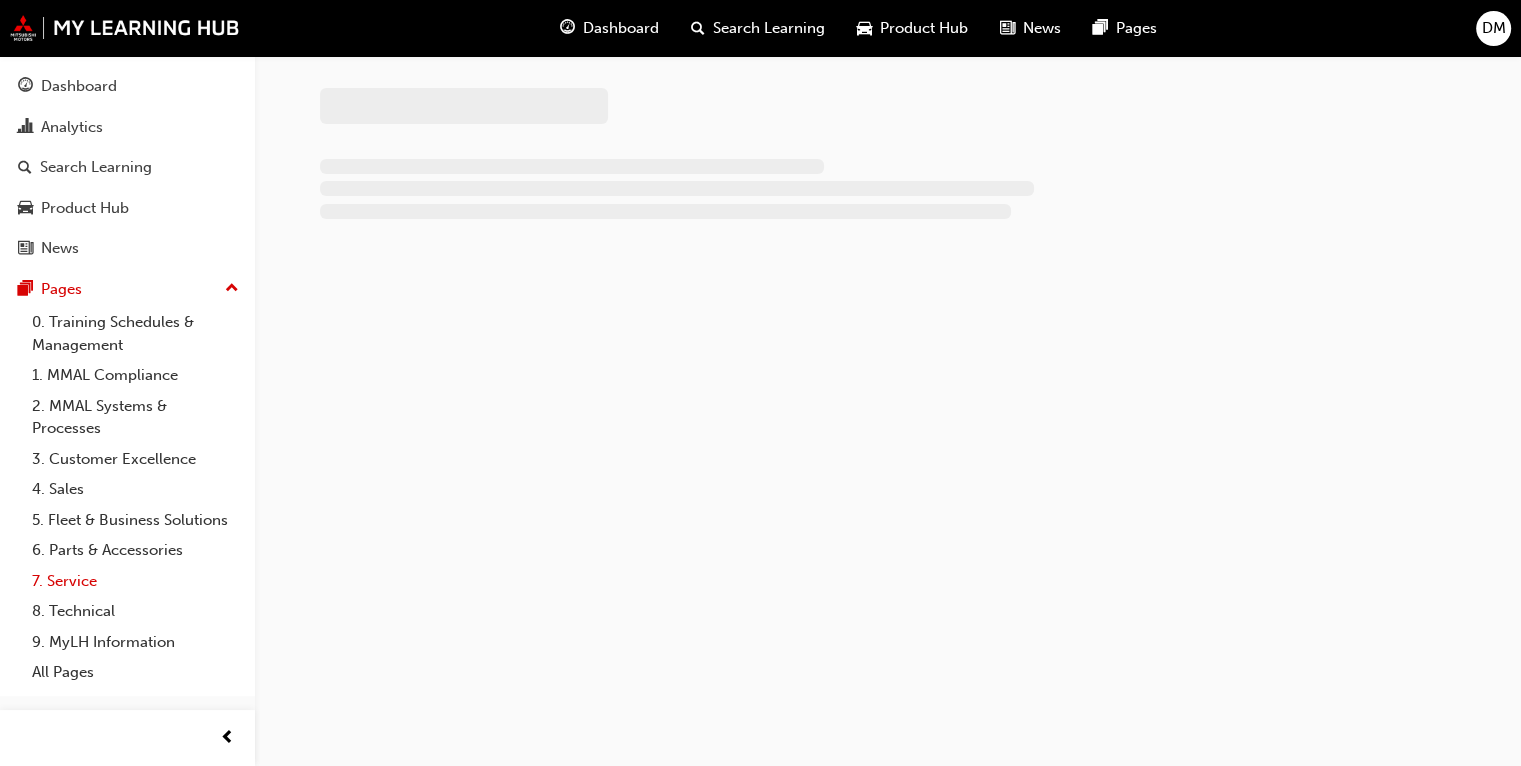 scroll, scrollTop: 0, scrollLeft: 0, axis: both 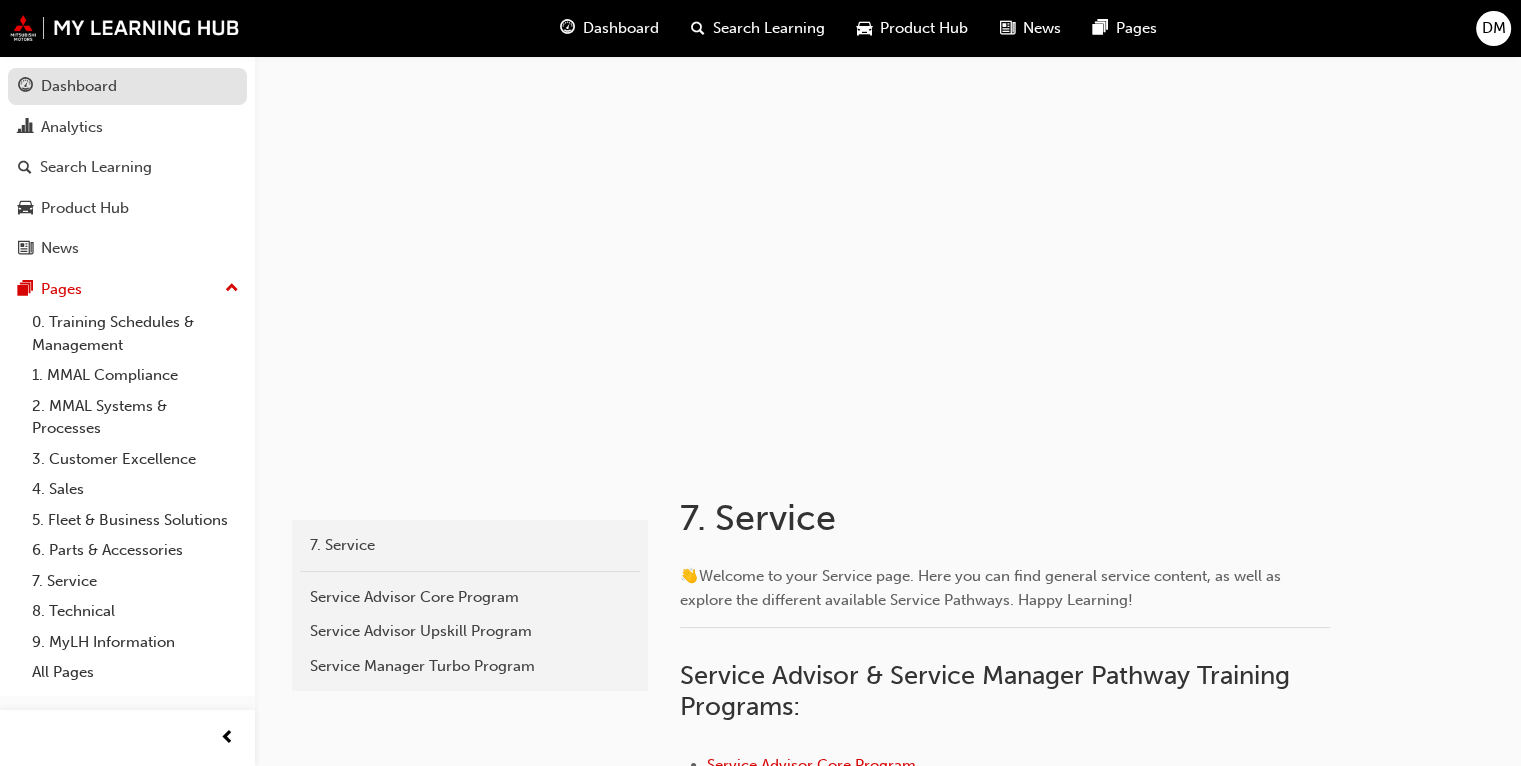 click on "Dashboard" at bounding box center (79, 86) 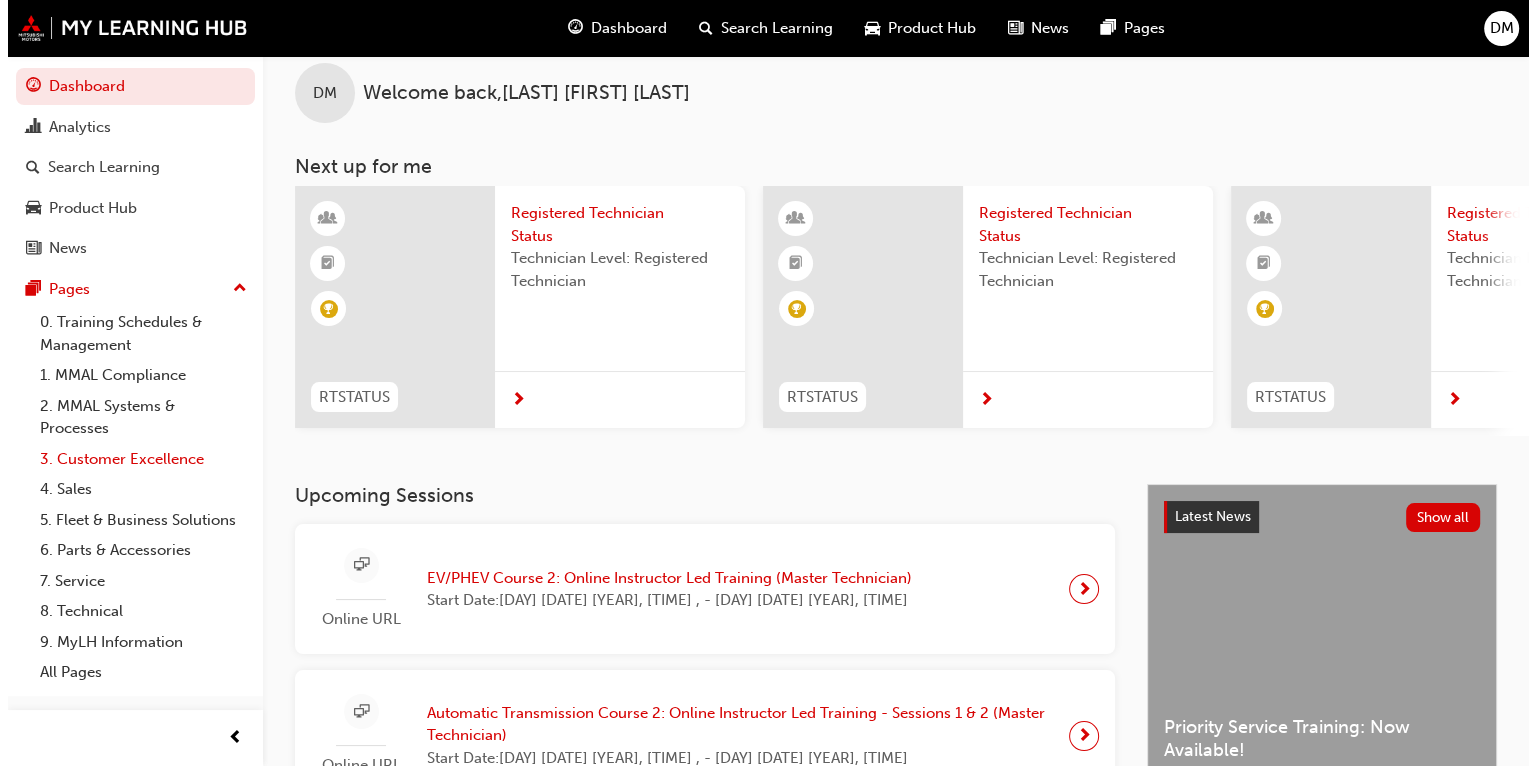 scroll, scrollTop: 0, scrollLeft: 0, axis: both 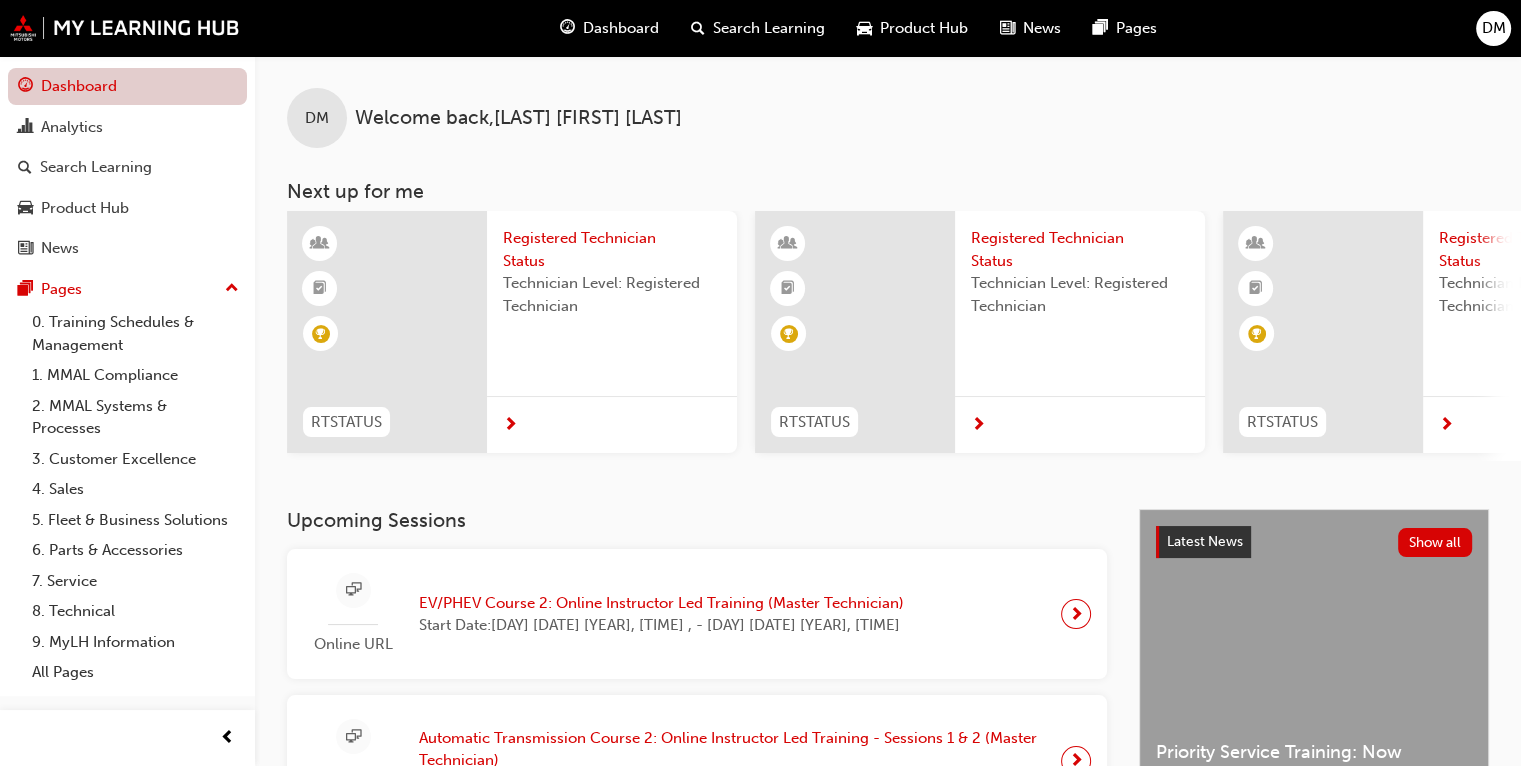 click on "Dashboard" at bounding box center [127, 86] 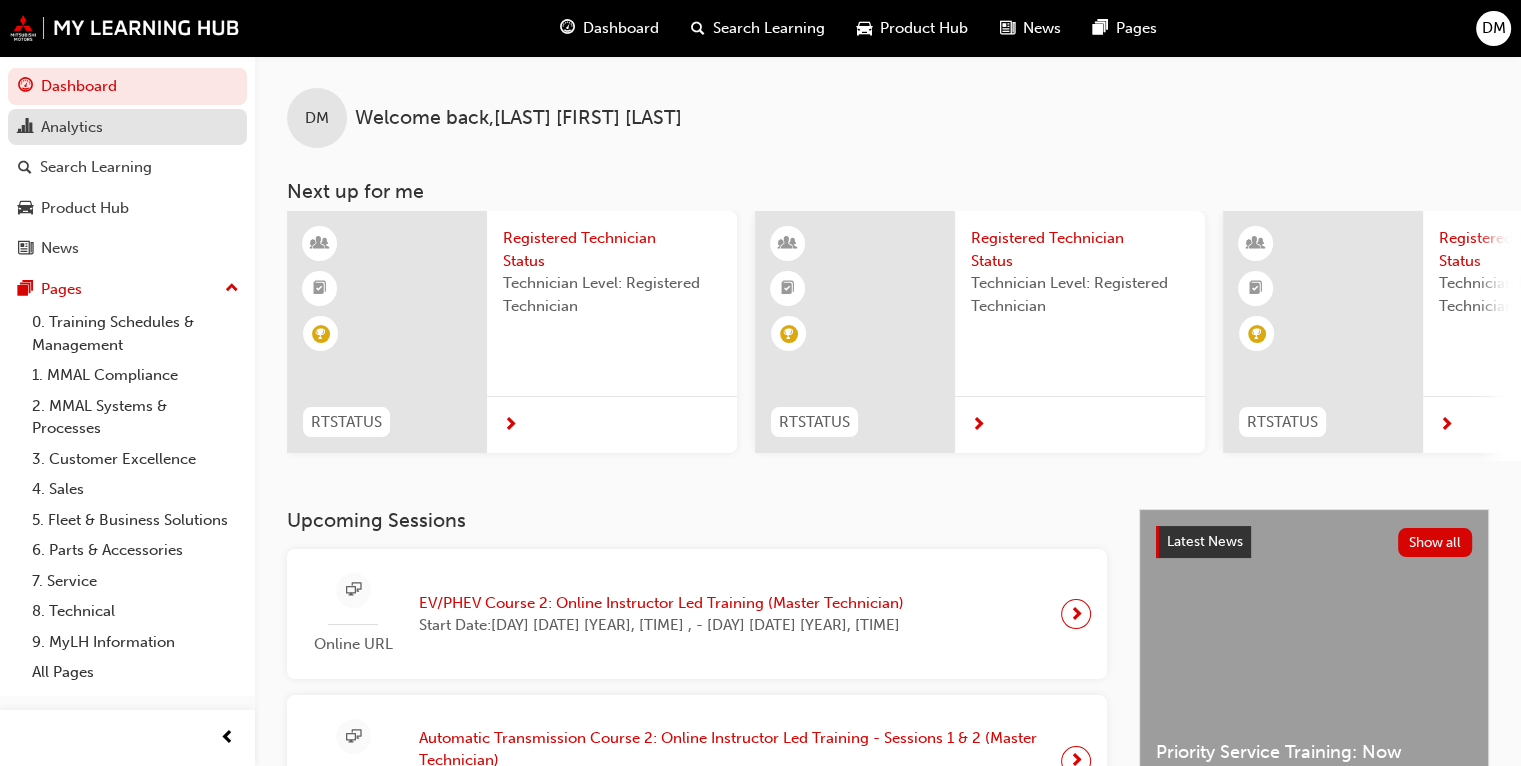 click on "Analytics" at bounding box center [72, 127] 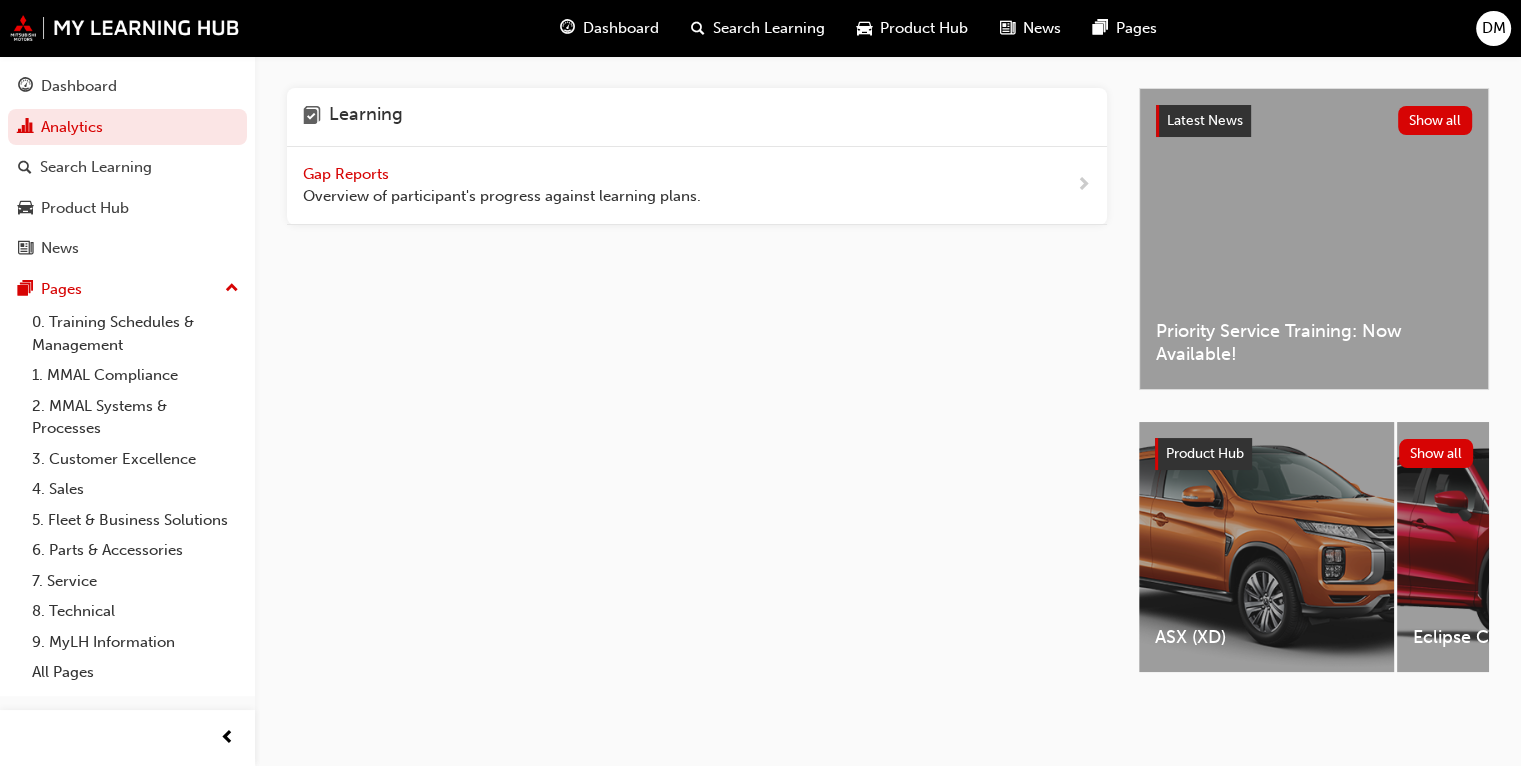 click on "Gap Reports" at bounding box center (348, 174) 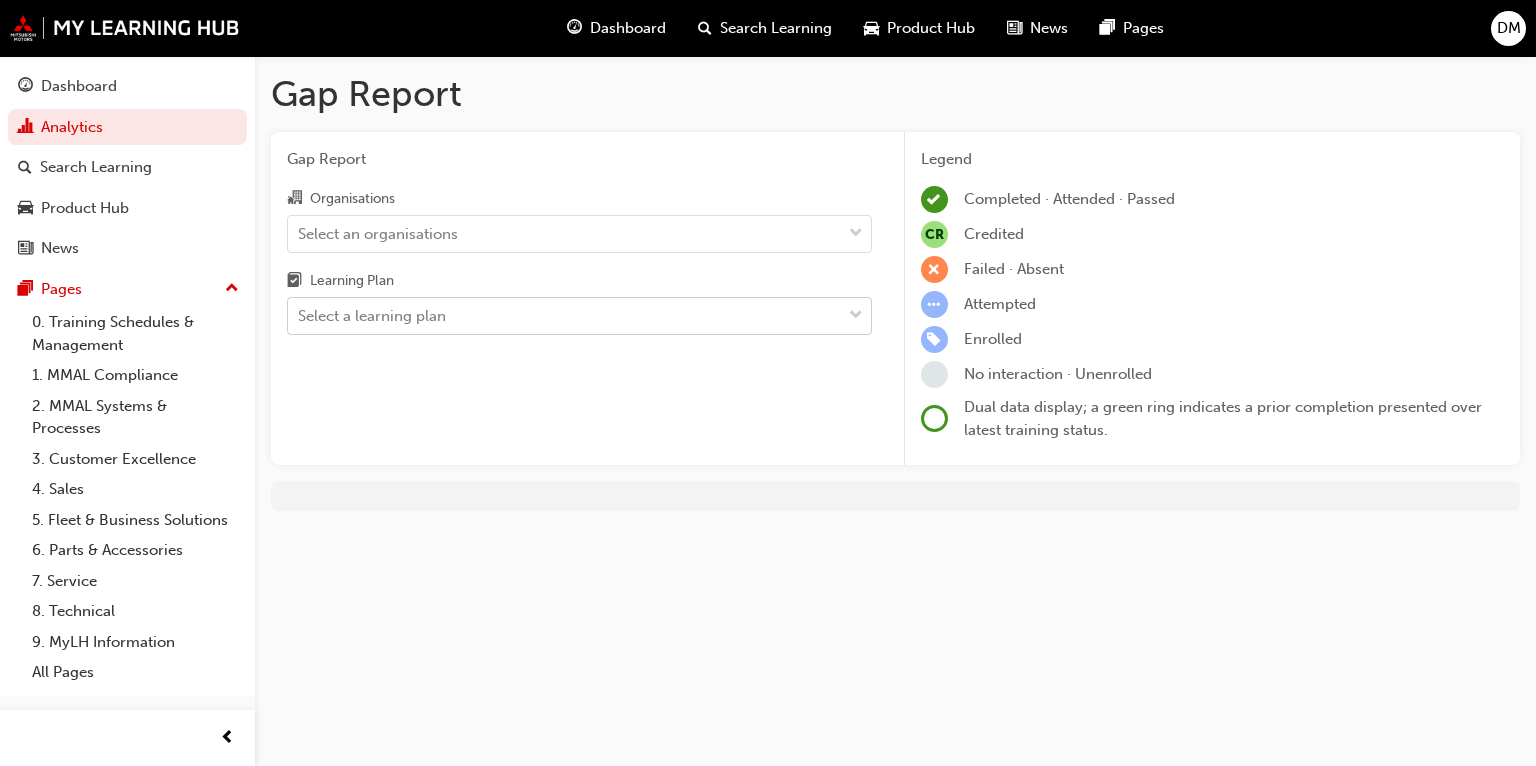 click at bounding box center [856, 316] 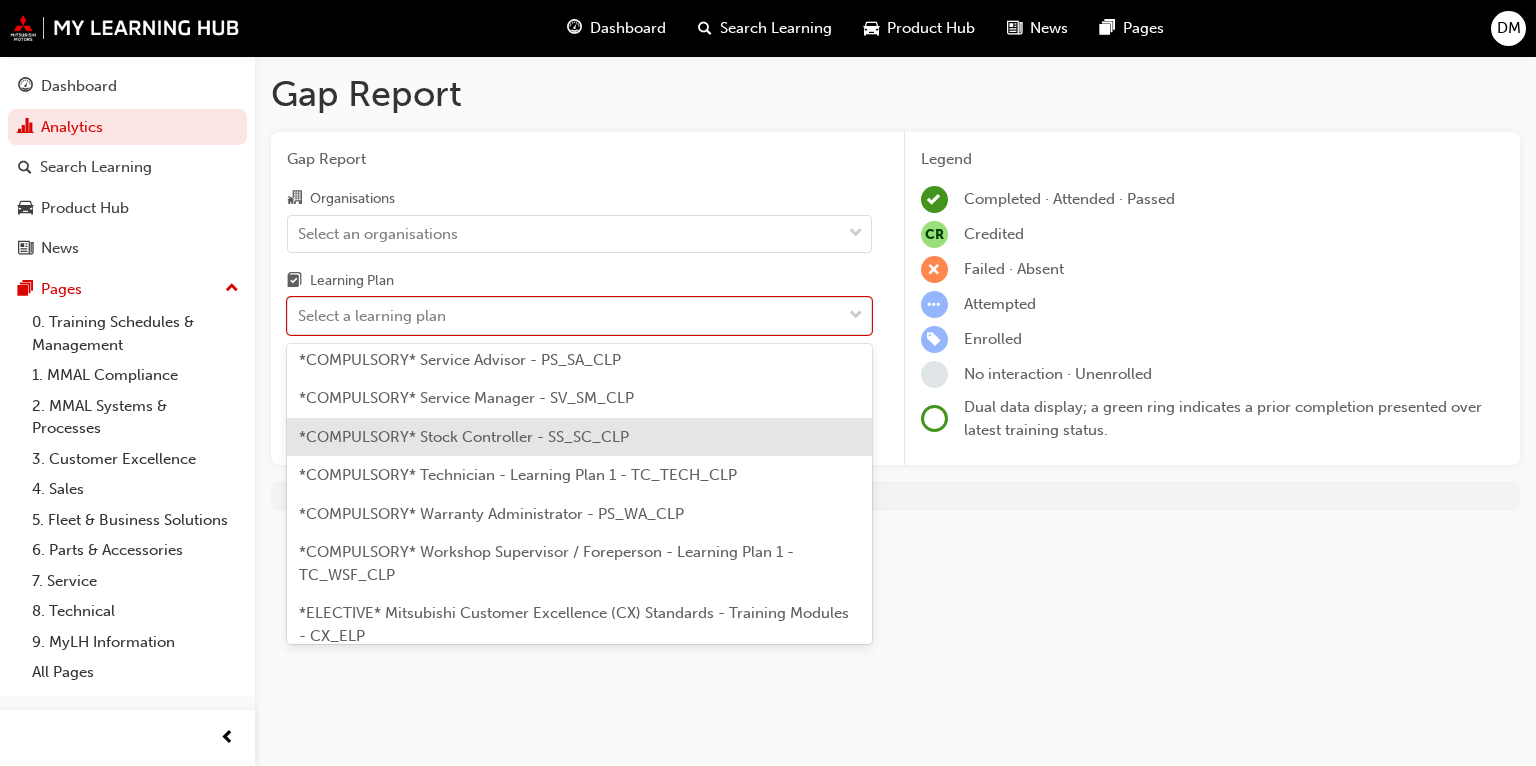 scroll, scrollTop: 800, scrollLeft: 0, axis: vertical 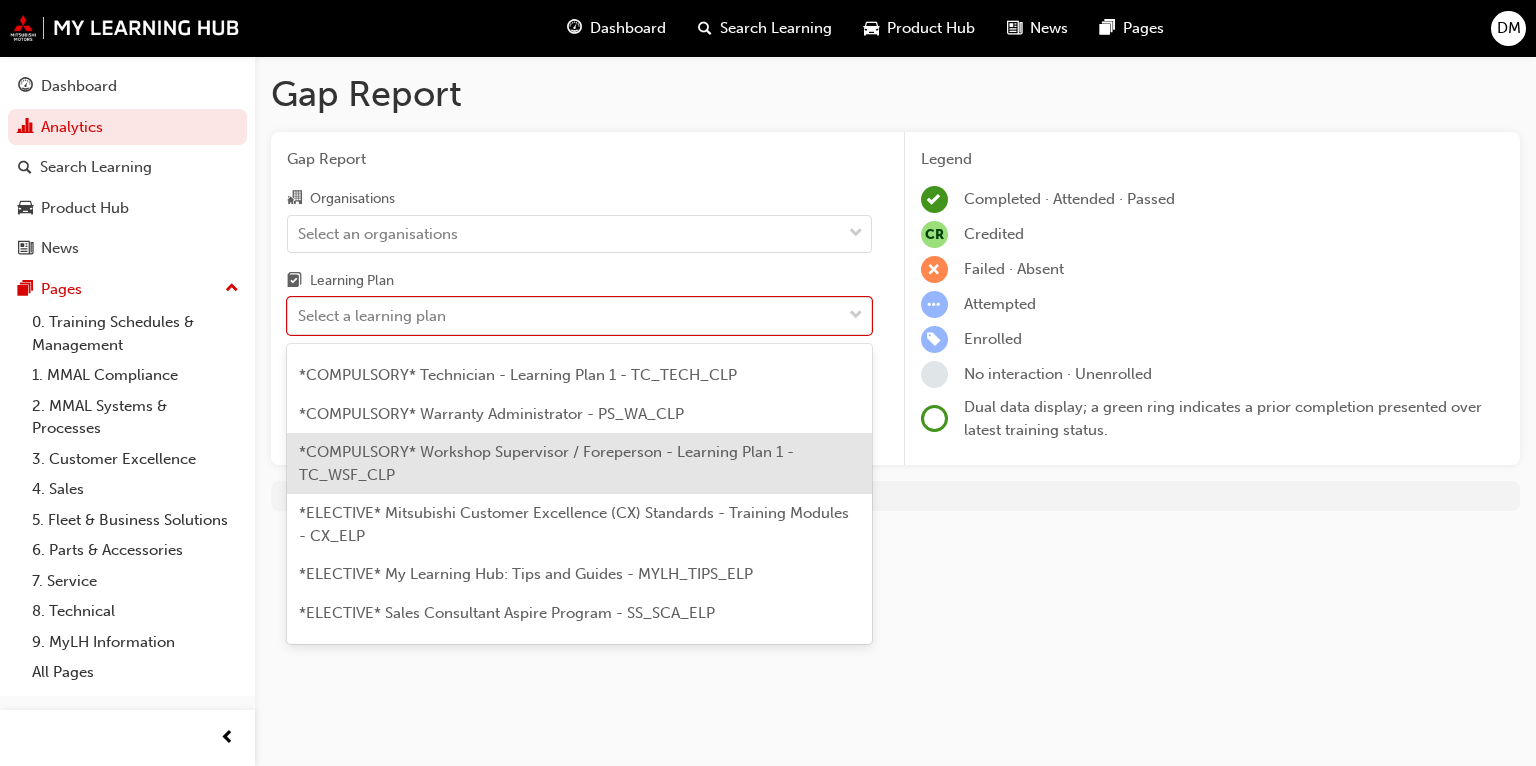 click on "*COMPULSORY* Workshop Supervisor / Foreperson - Learning Plan 1 - TC_WSF_CLP" at bounding box center (546, 463) 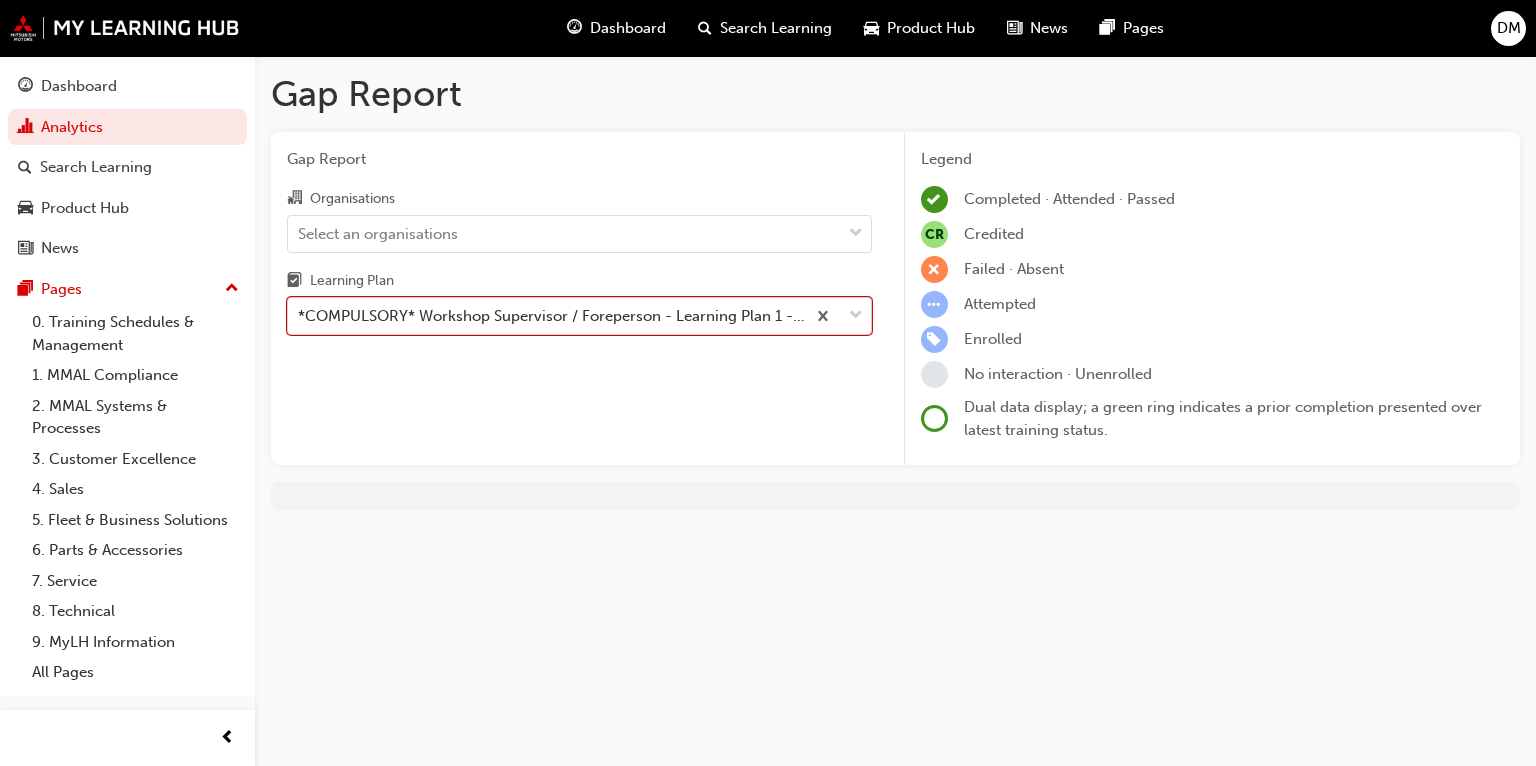 click on "*COMPULSORY* Workshop Supervisor / Foreperson - Learning Plan 1 - TC_WSF_CLP" at bounding box center [552, 316] 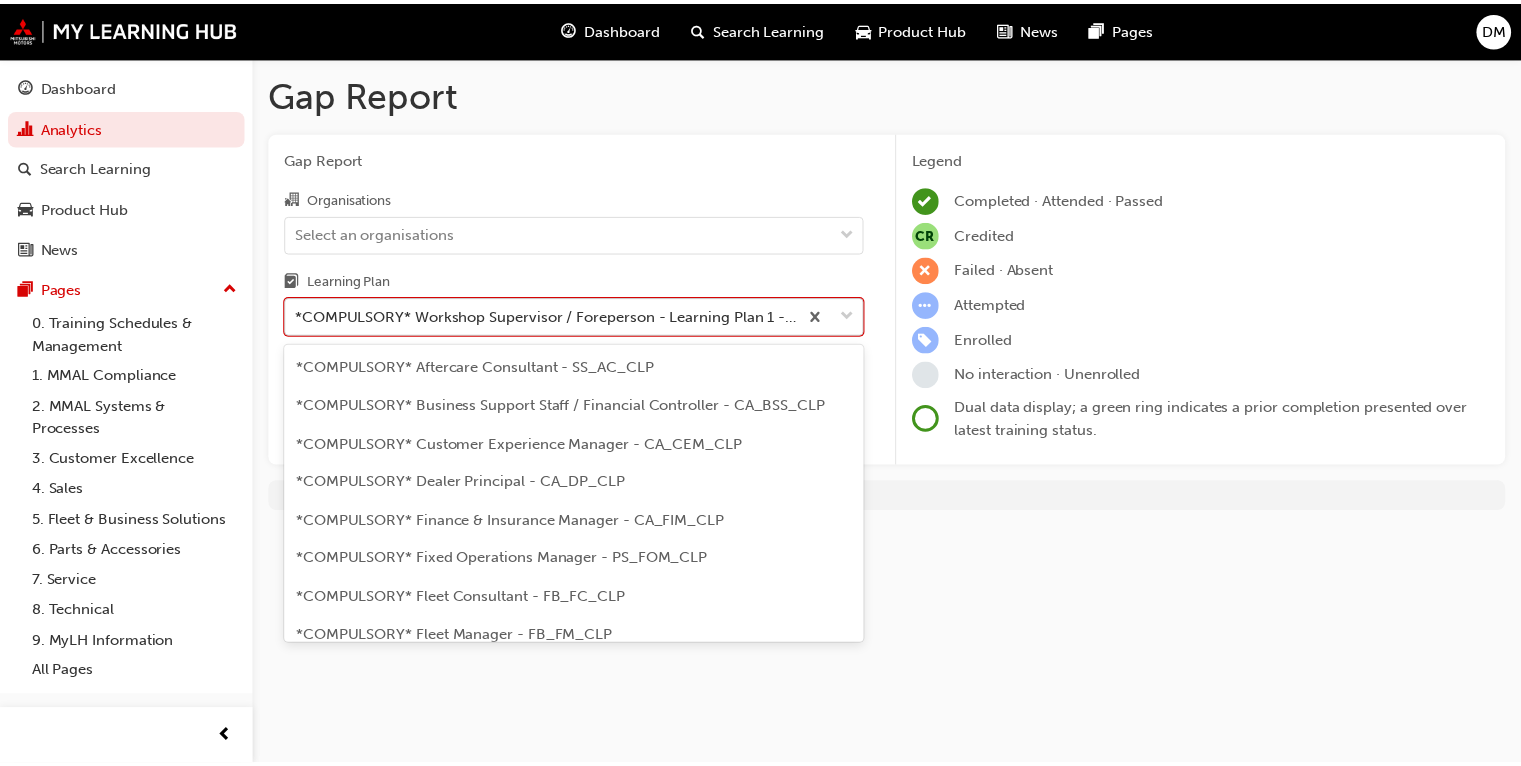 scroll, scrollTop: 671, scrollLeft: 0, axis: vertical 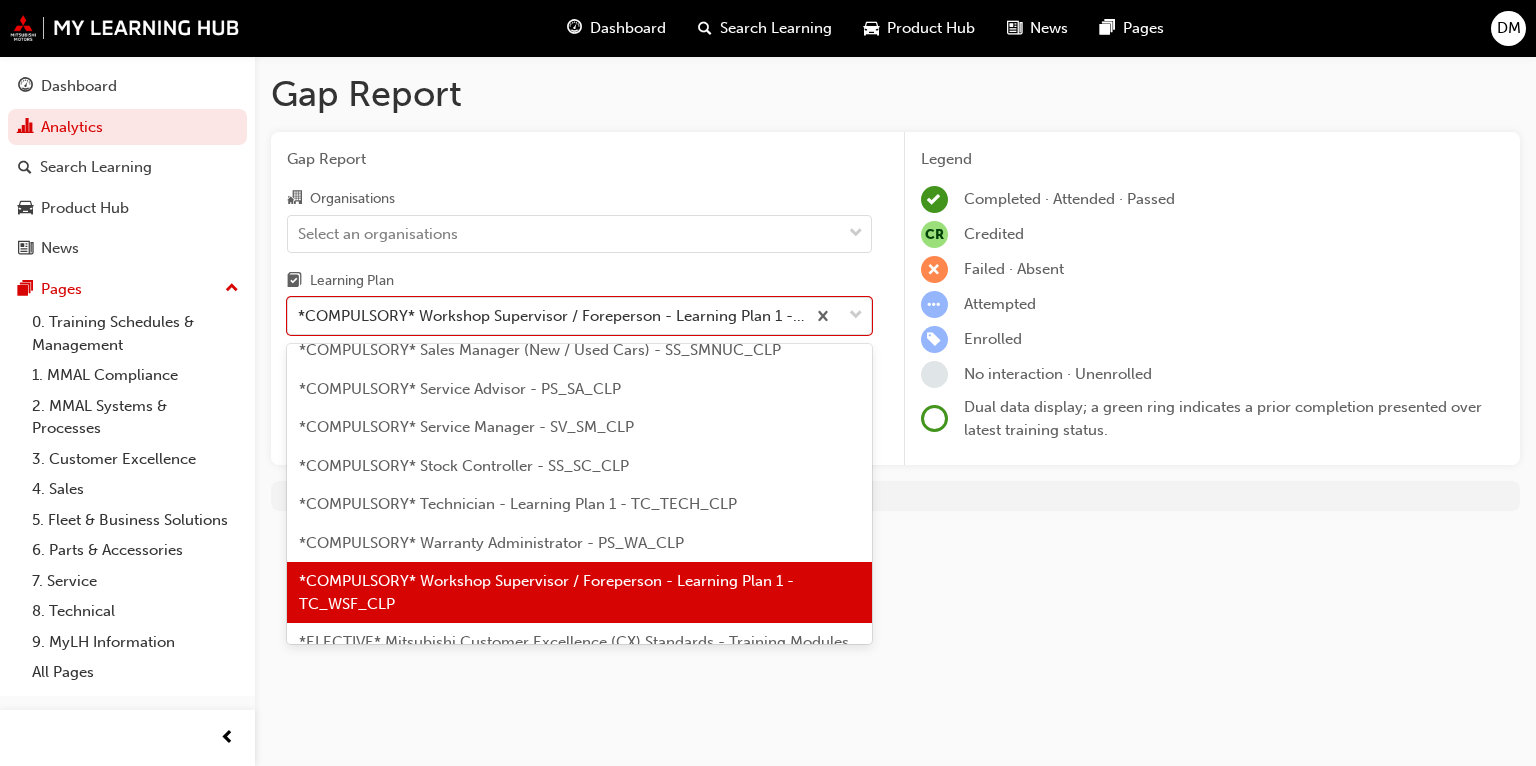 click on "*COMPULSORY* Workshop Supervisor / Foreperson - Learning Plan 1 - TC_WSF_CLP" at bounding box center (546, 592) 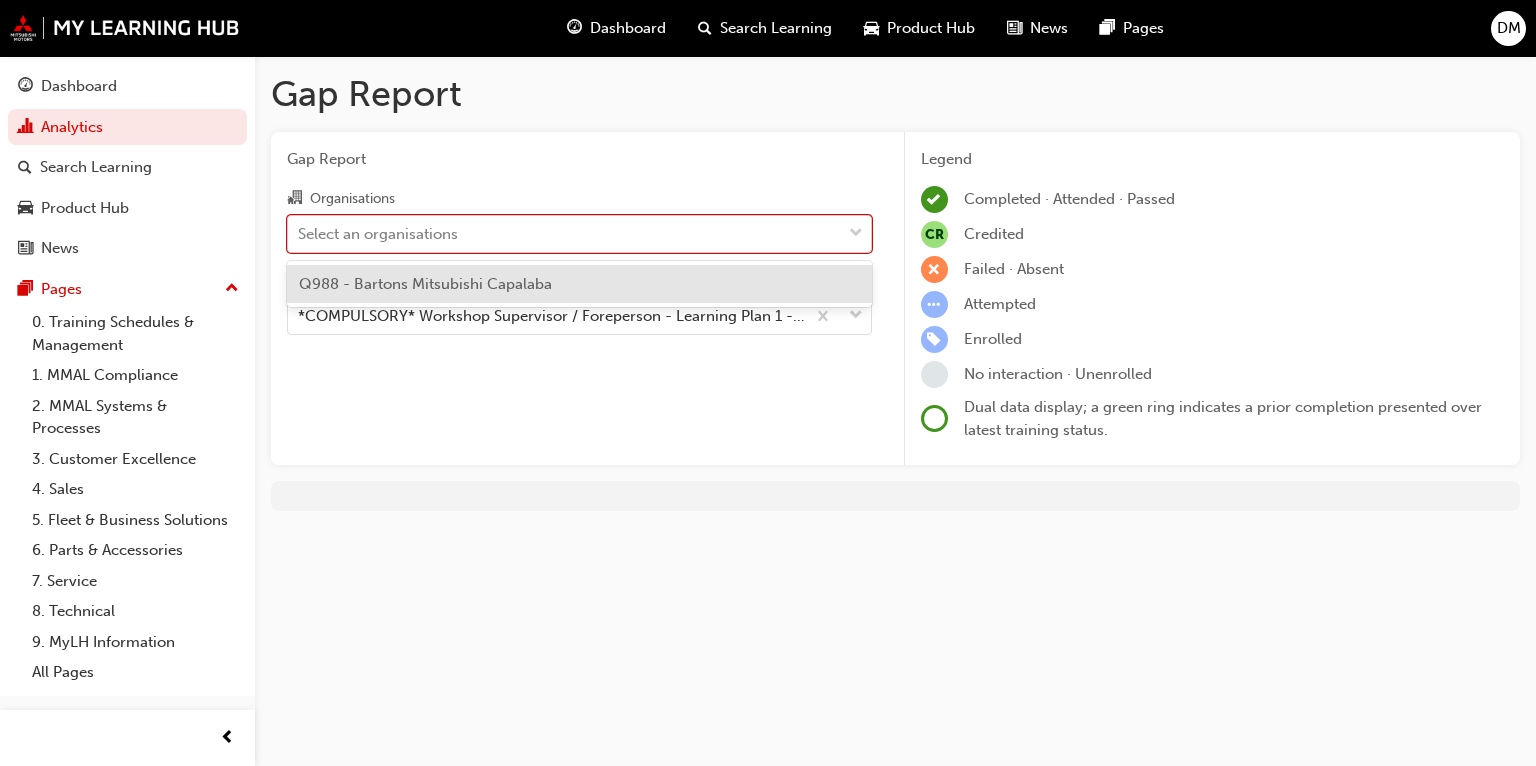 click at bounding box center [856, 234] 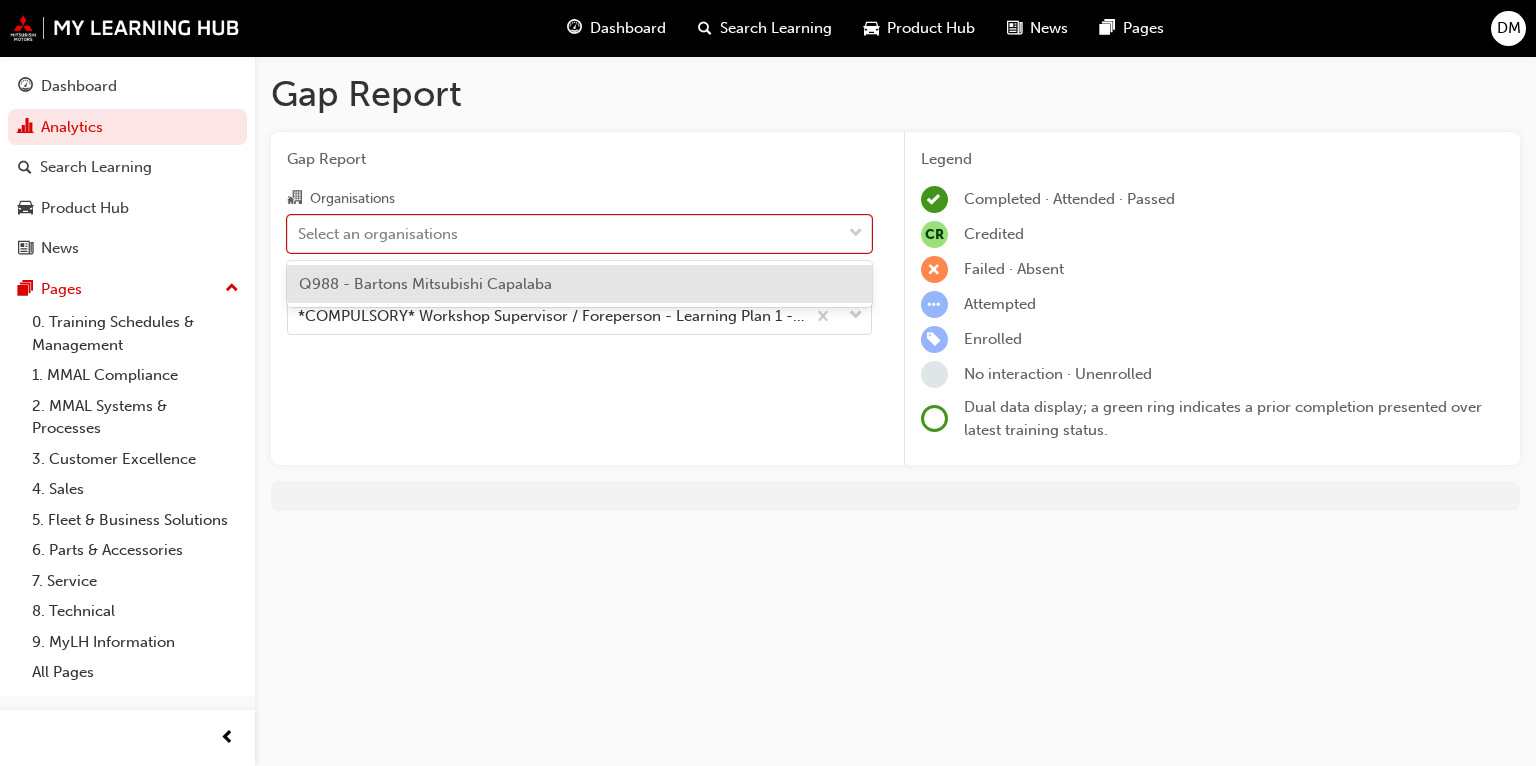 click on "Q988 - Bartons Mitsubishi Capalaba" at bounding box center [579, 284] 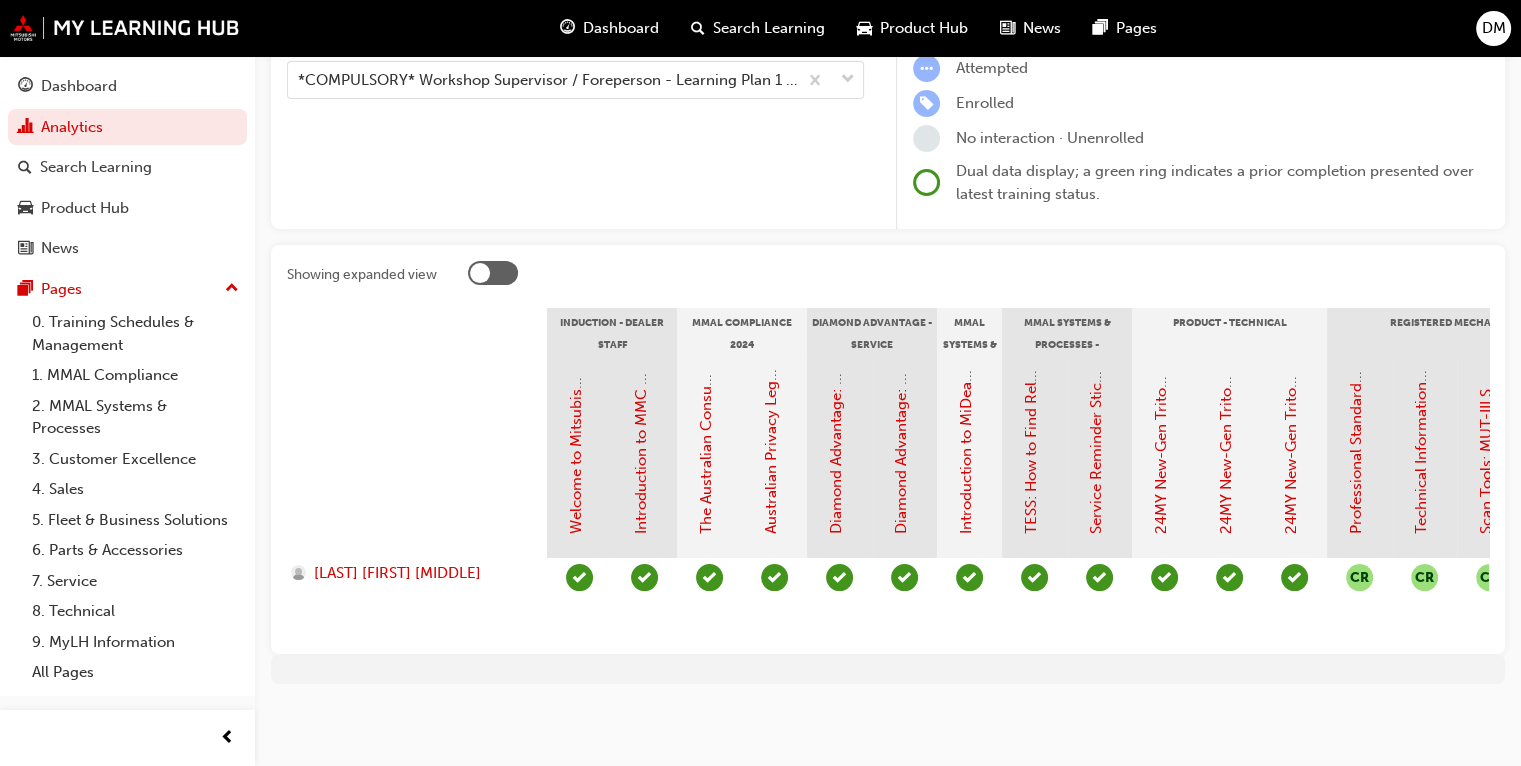 scroll, scrollTop: 250, scrollLeft: 0, axis: vertical 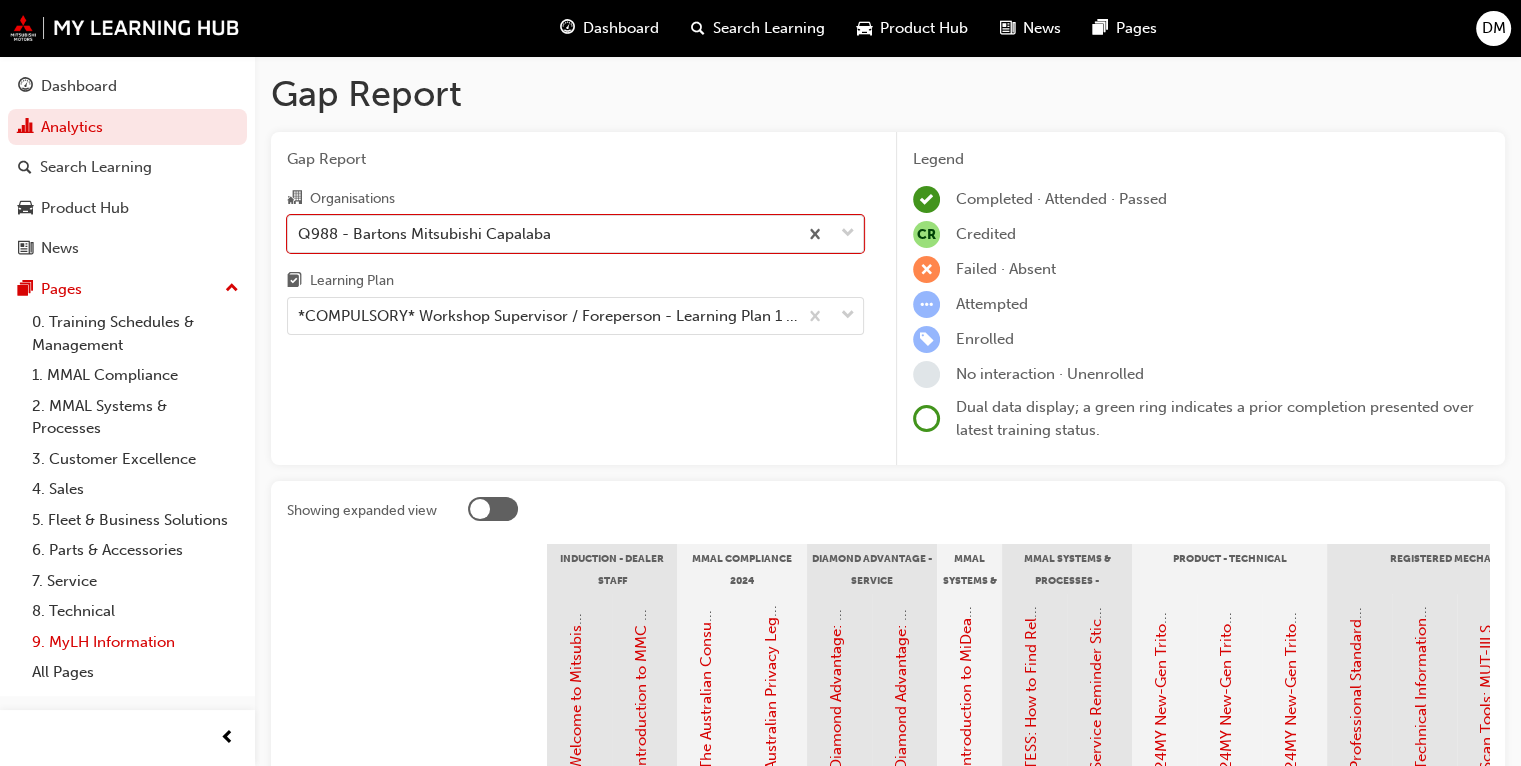 click on "9. MyLH Information" at bounding box center [135, 642] 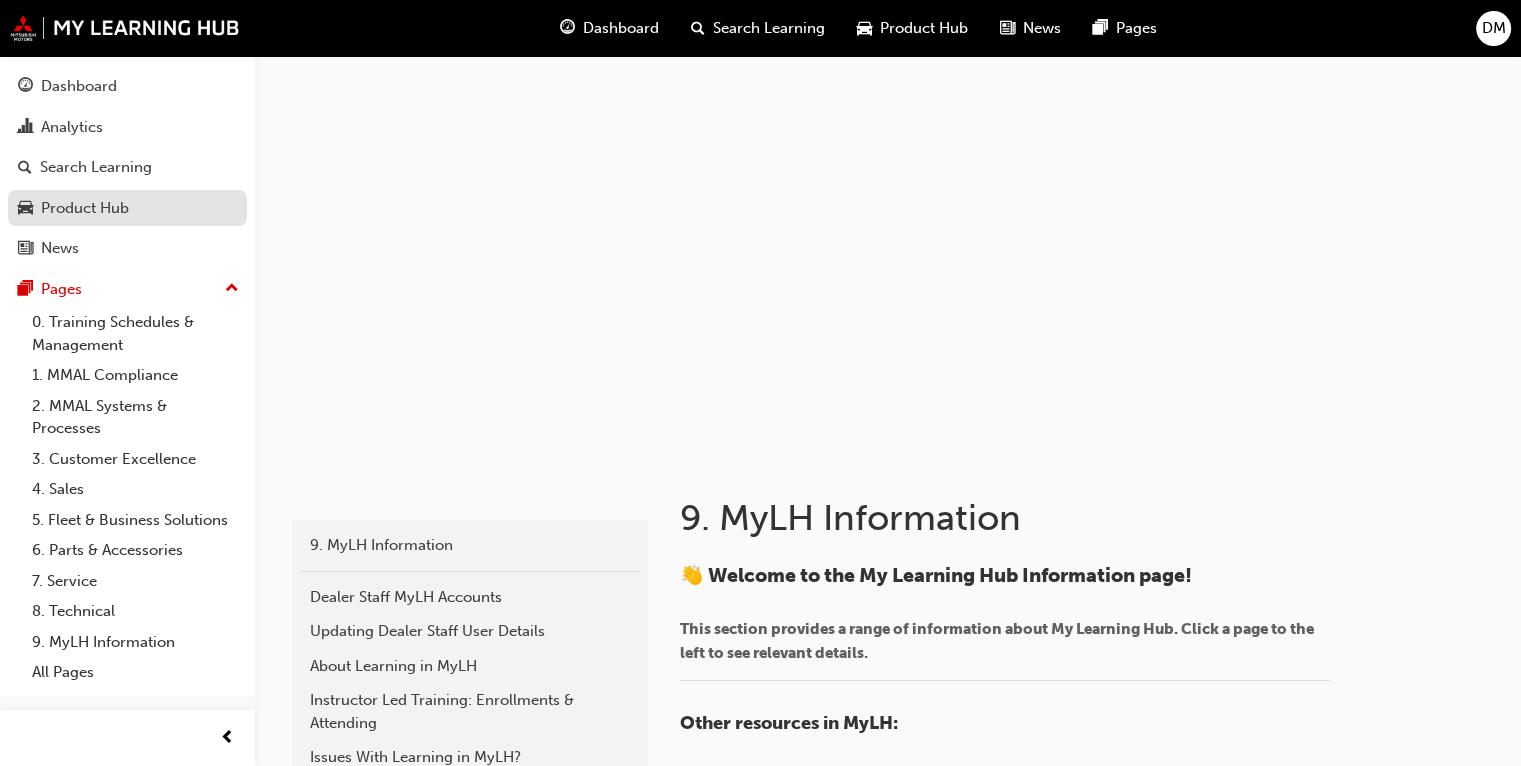 click on "Product Hub" at bounding box center (85, 208) 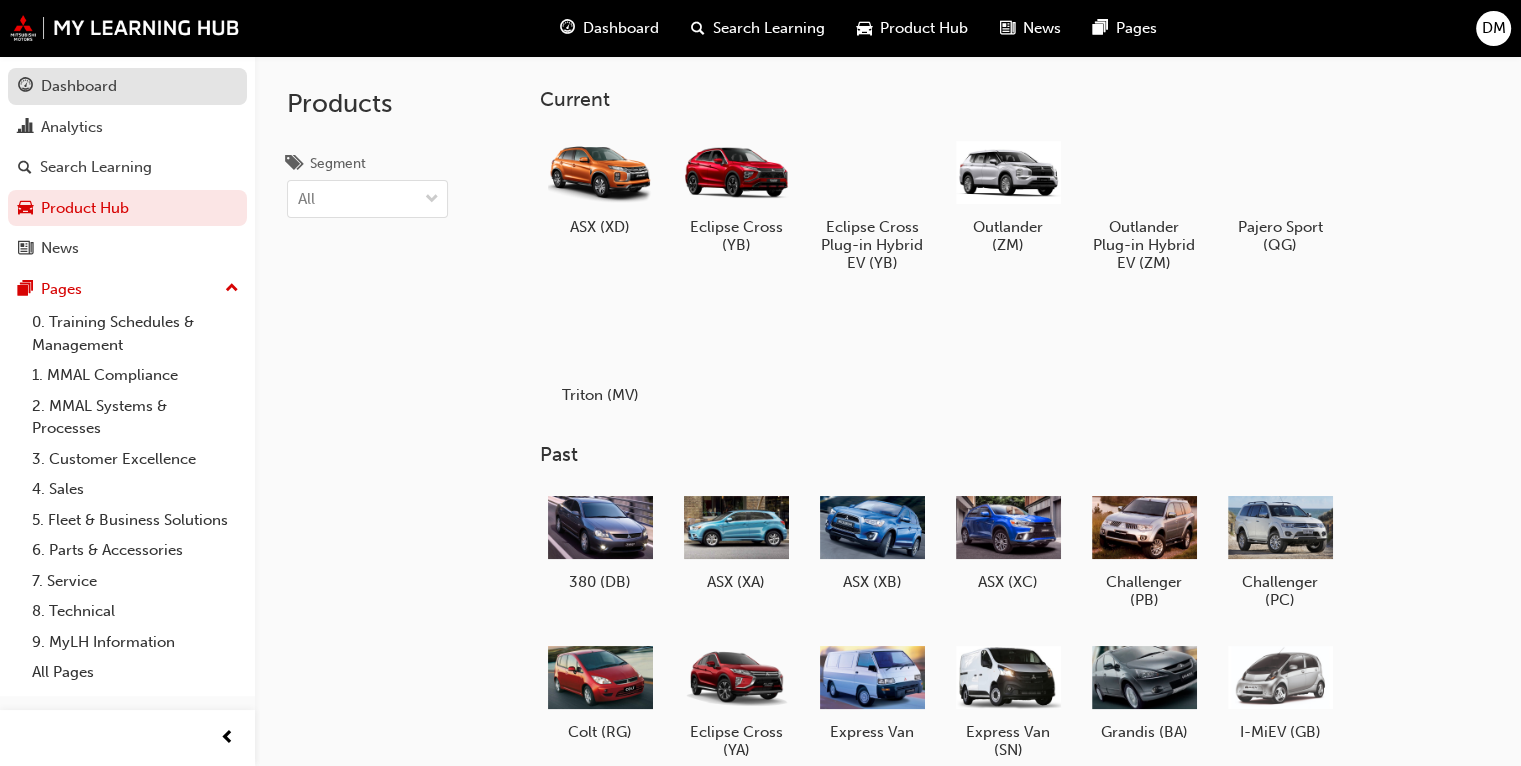 click on "Dashboard" at bounding box center [79, 86] 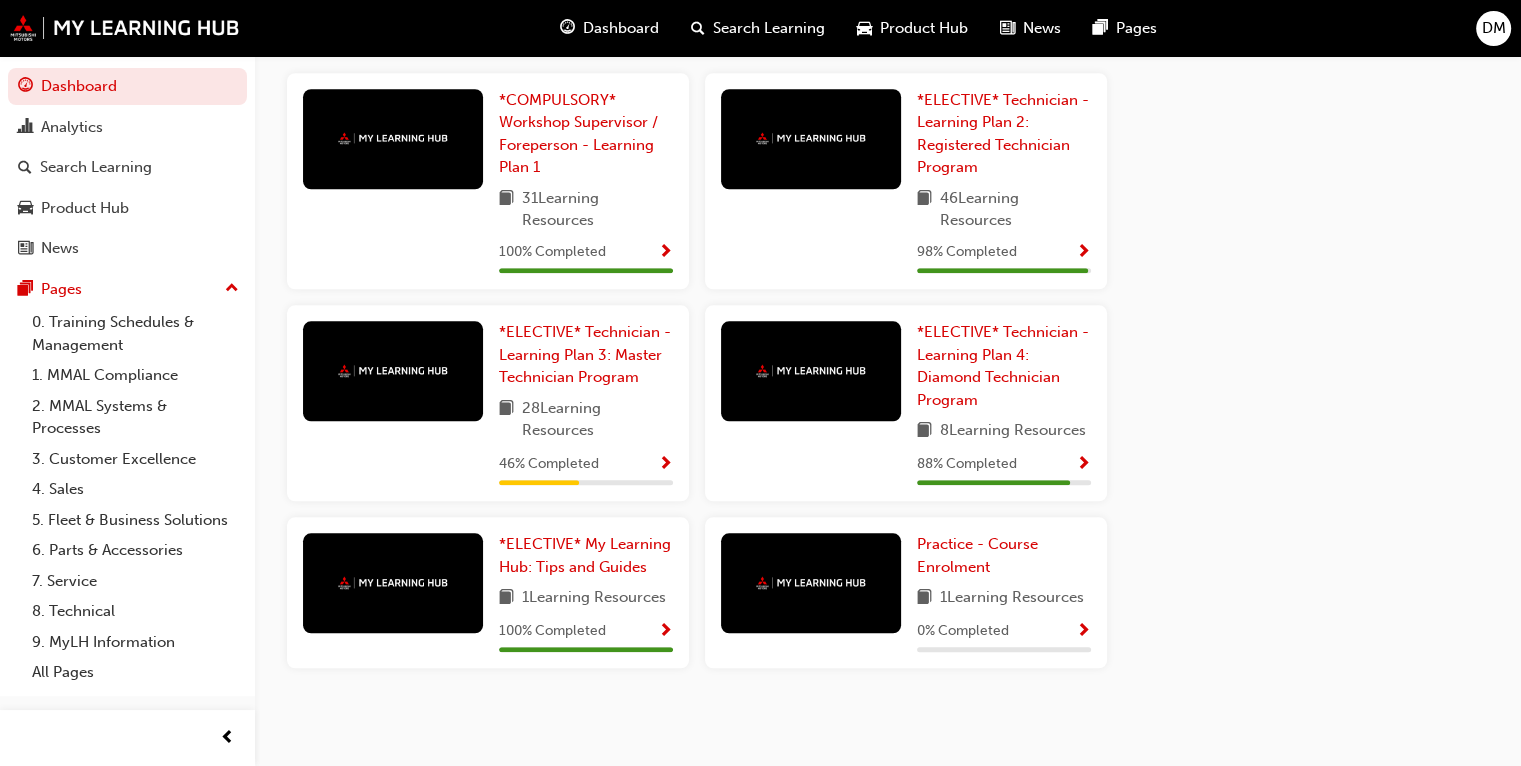 scroll, scrollTop: 1873, scrollLeft: 0, axis: vertical 